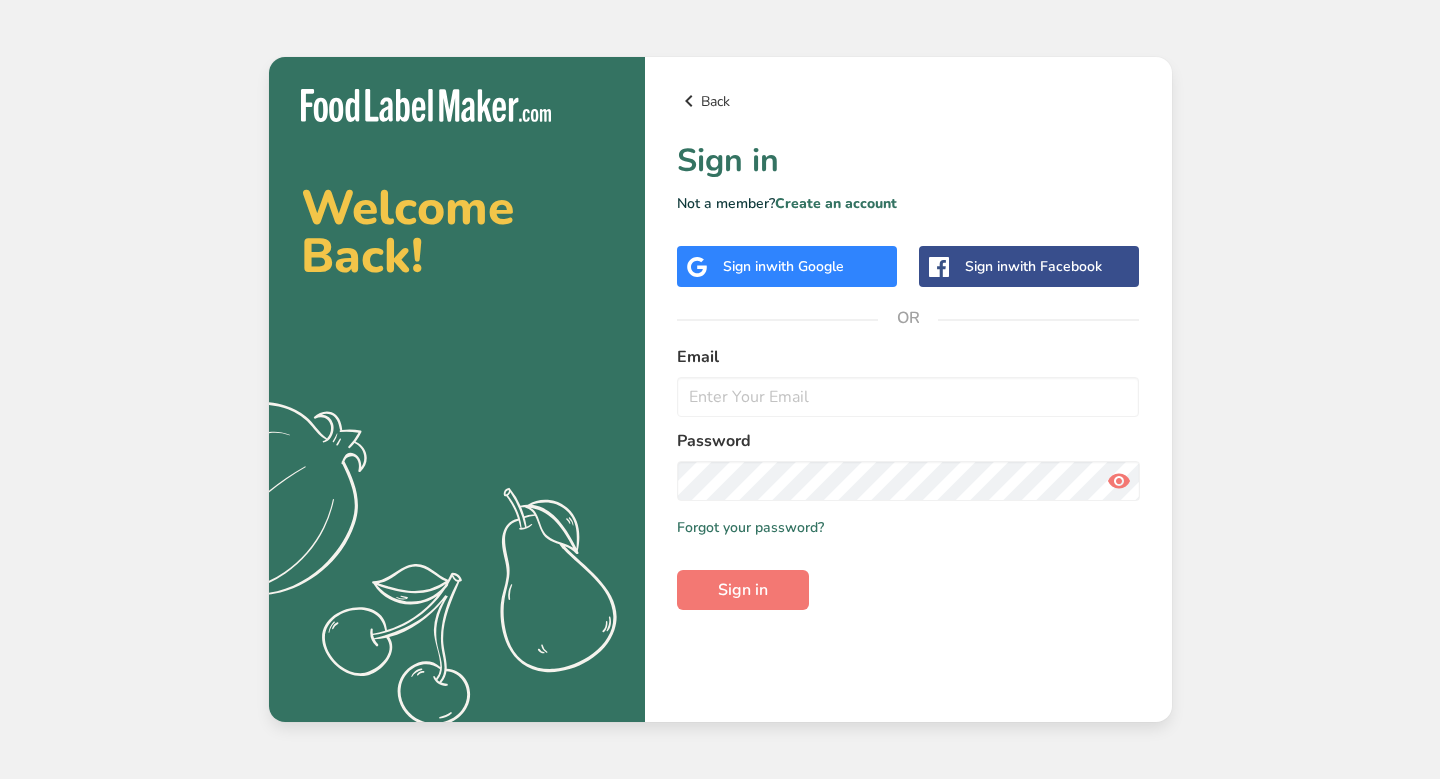 scroll, scrollTop: 0, scrollLeft: 0, axis: both 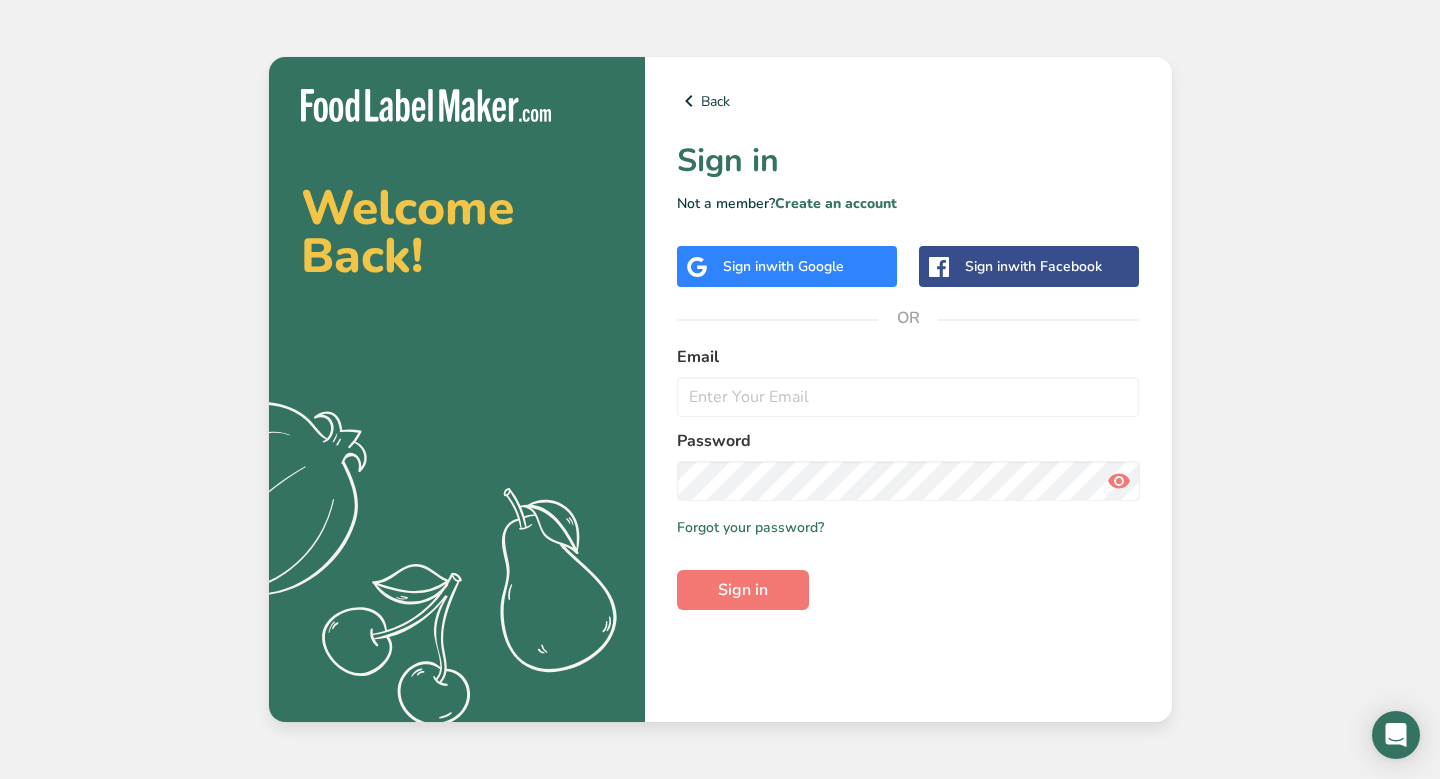 click on "Sign in   with Google" at bounding box center [787, 266] 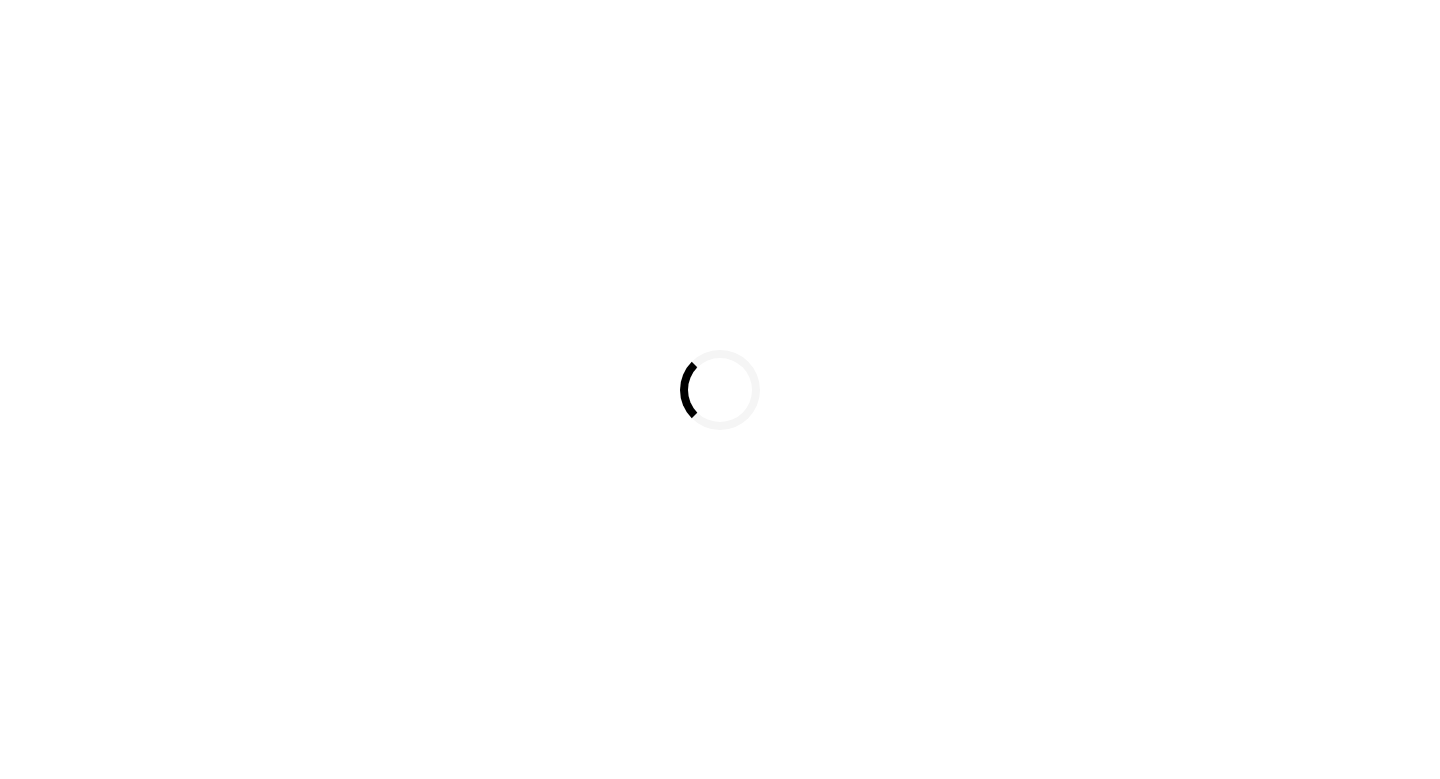 scroll, scrollTop: 0, scrollLeft: 0, axis: both 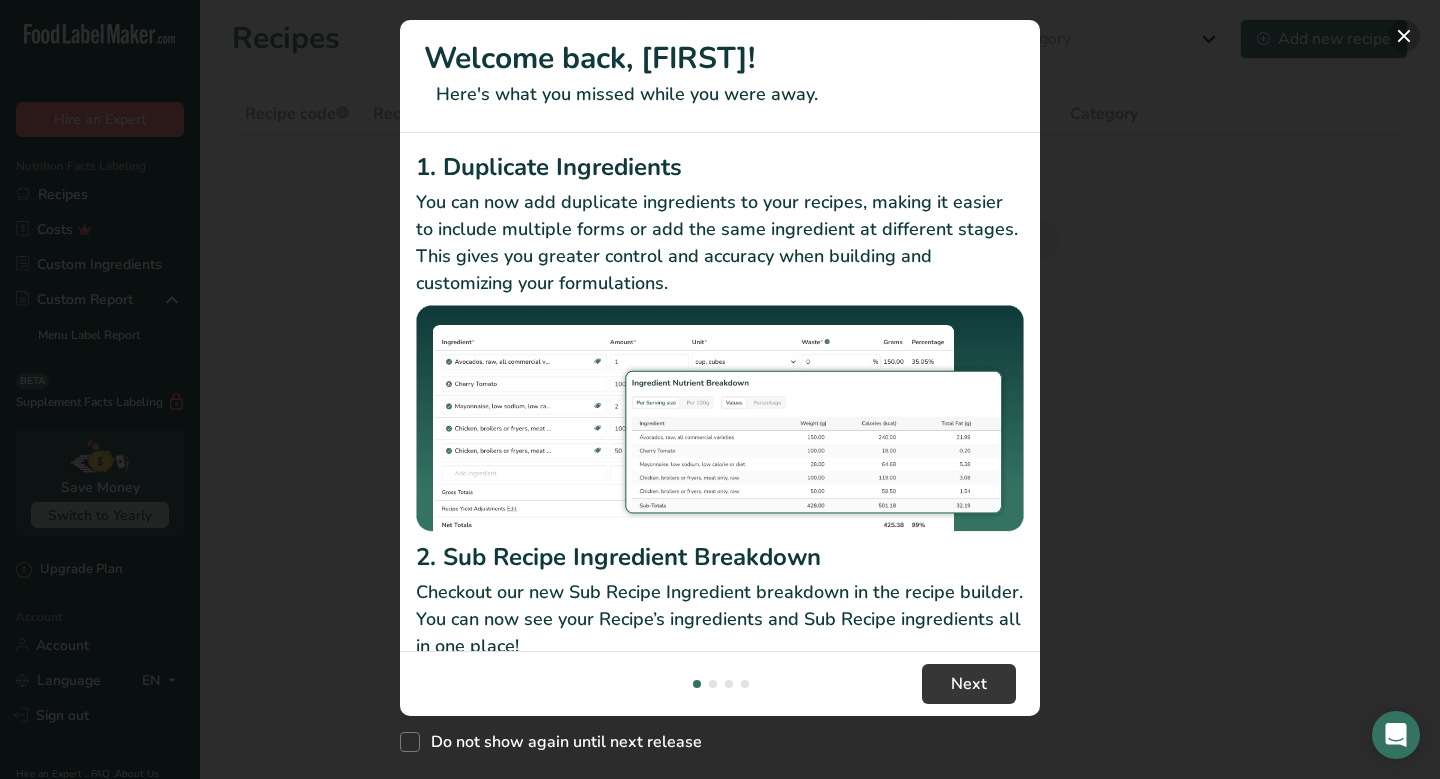 click at bounding box center [1404, 36] 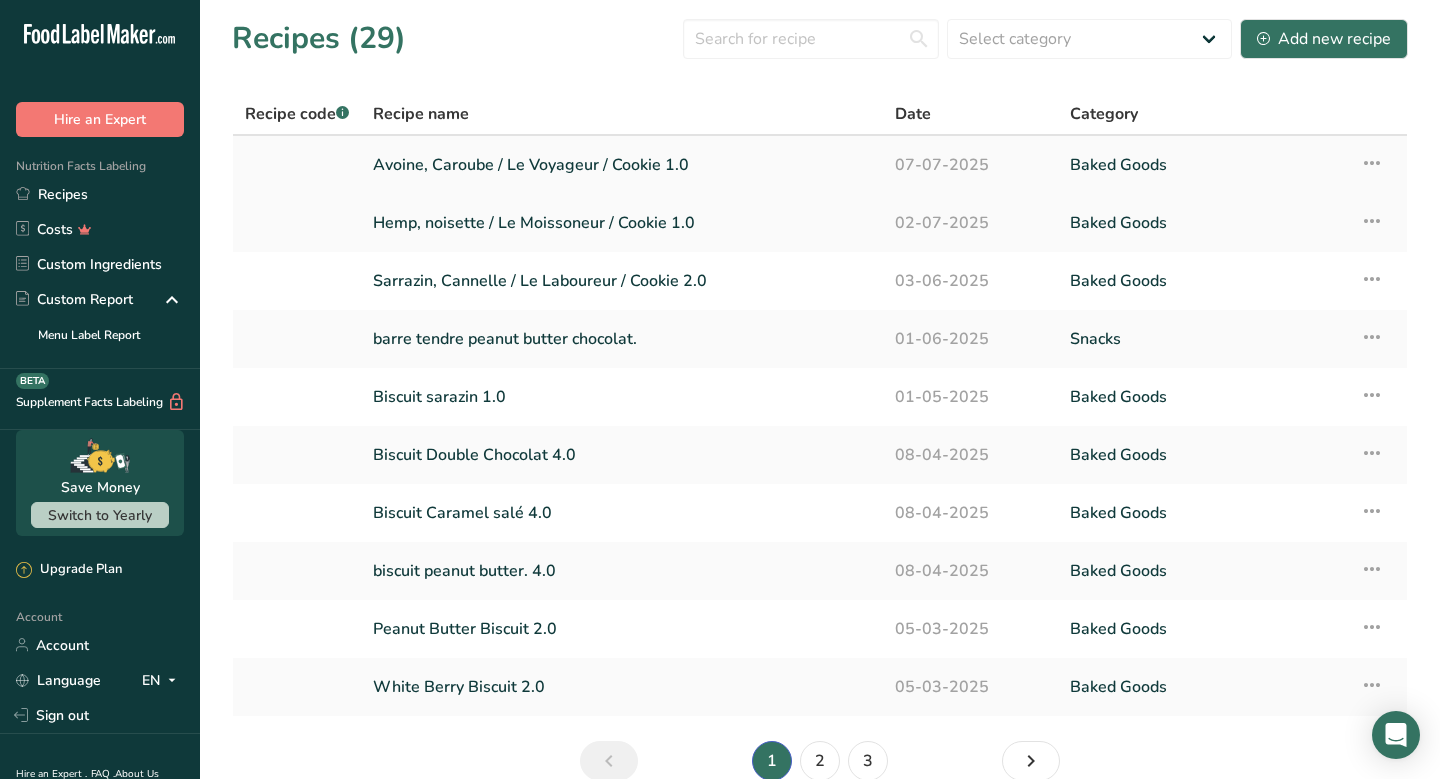 click on "Avoine, Caroube / Le Voyageur / Cookie 1.0" at bounding box center [622, 165] 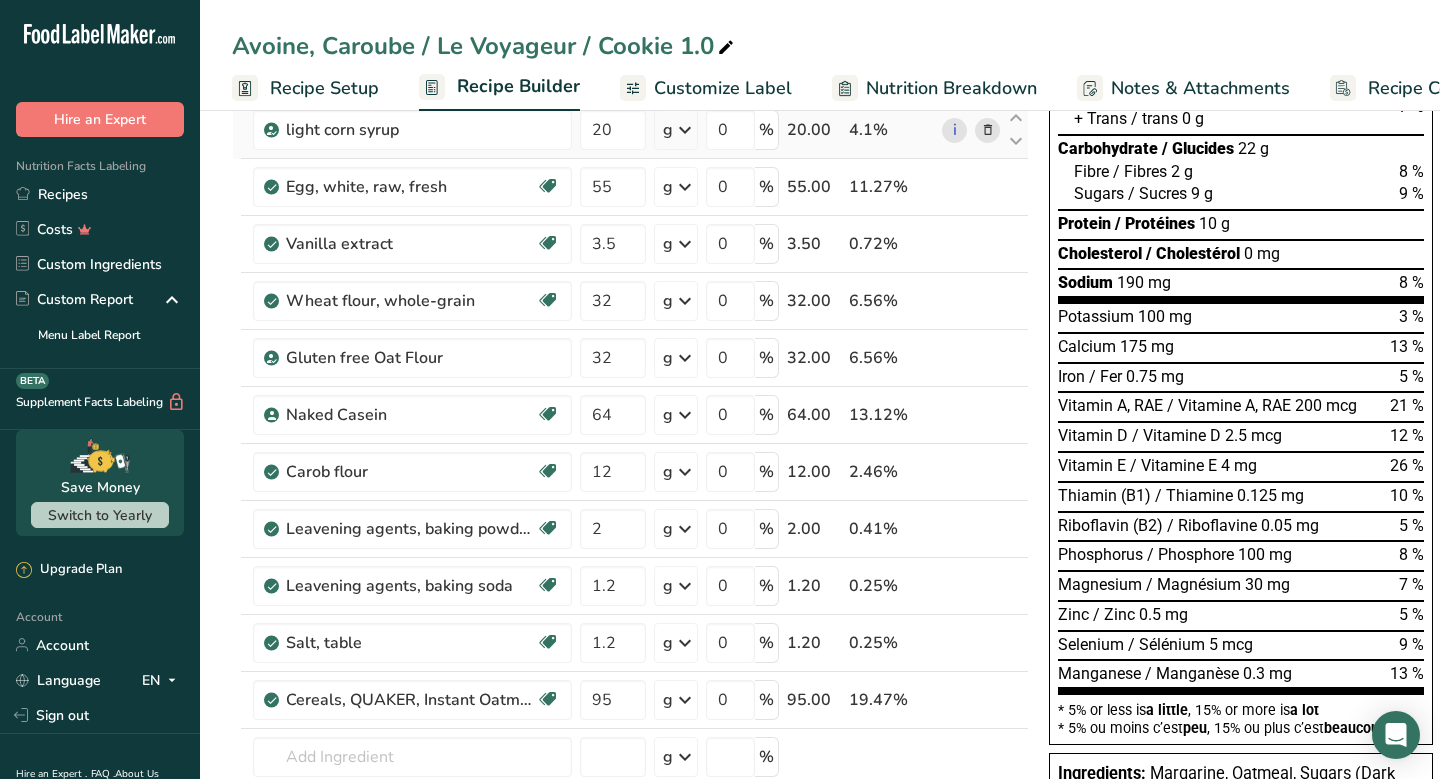 scroll, scrollTop: 0, scrollLeft: 0, axis: both 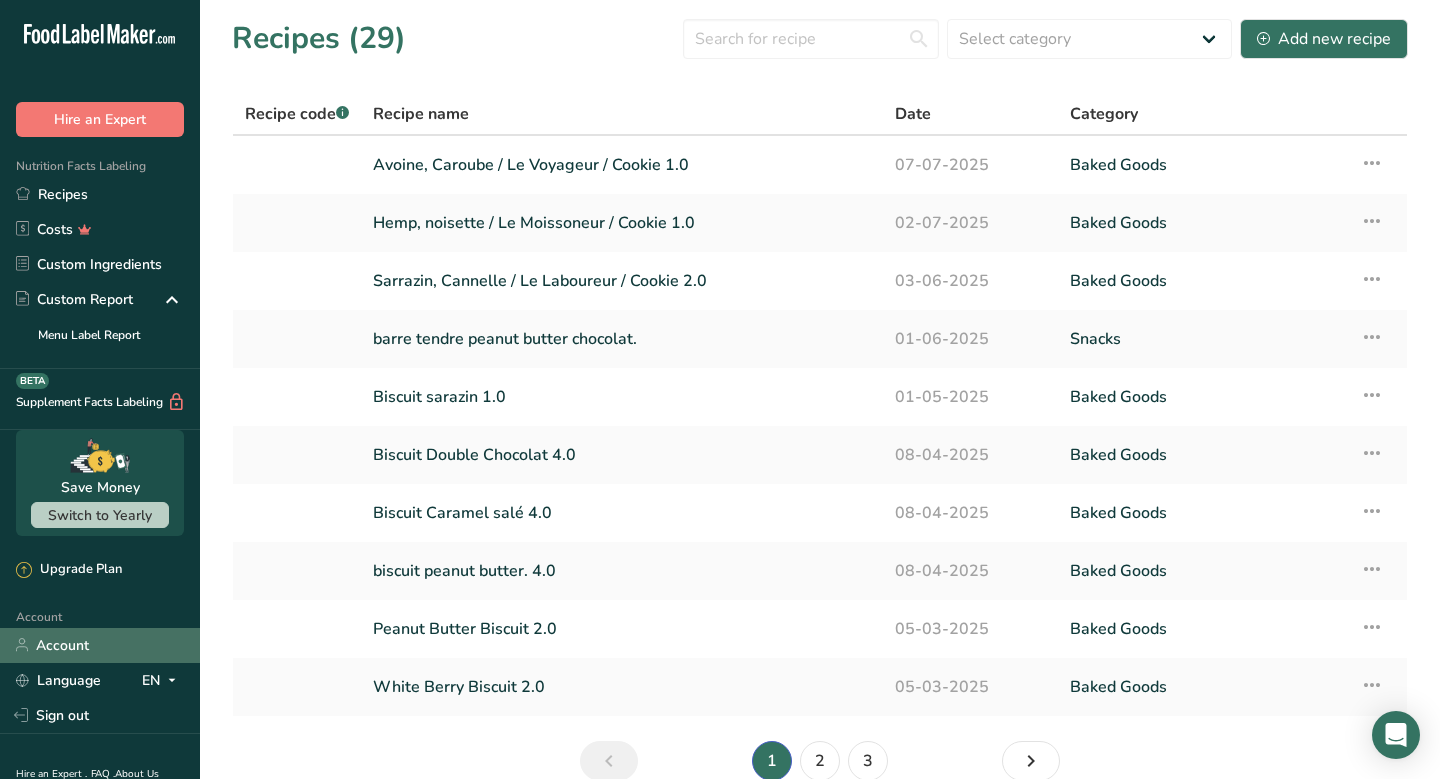 click on "Account" at bounding box center (100, 645) 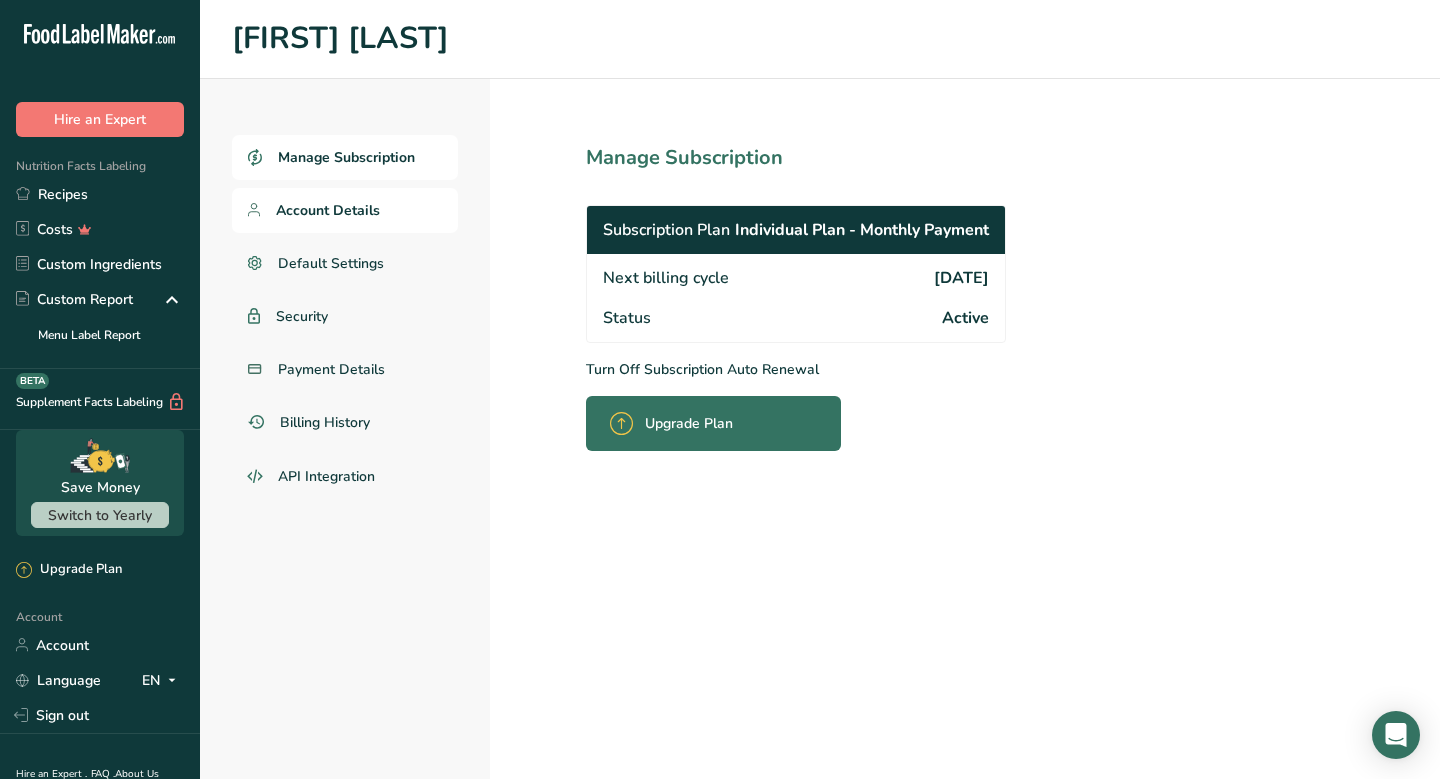 click on "Account Details" at bounding box center (345, 210) 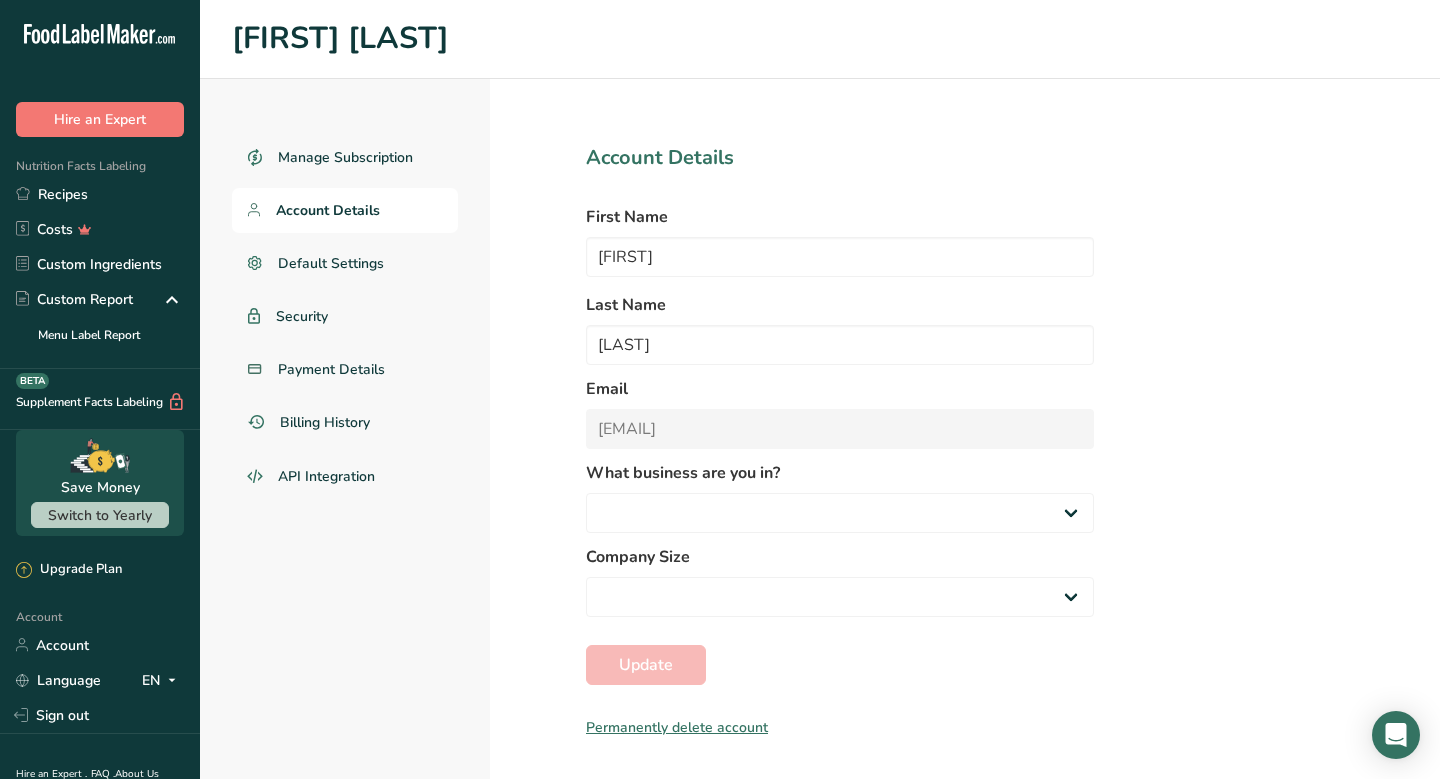 select 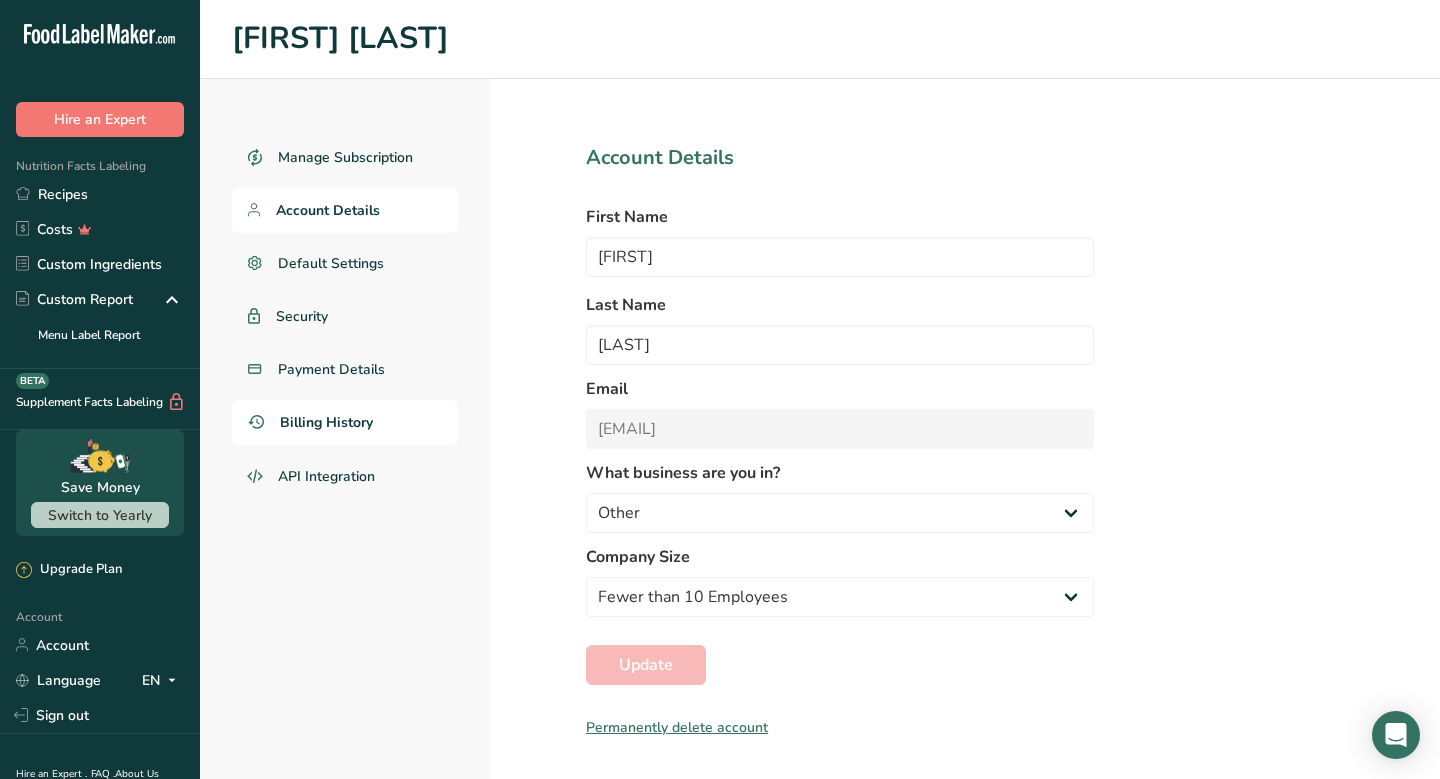 click on "Billing History" at bounding box center [326, 422] 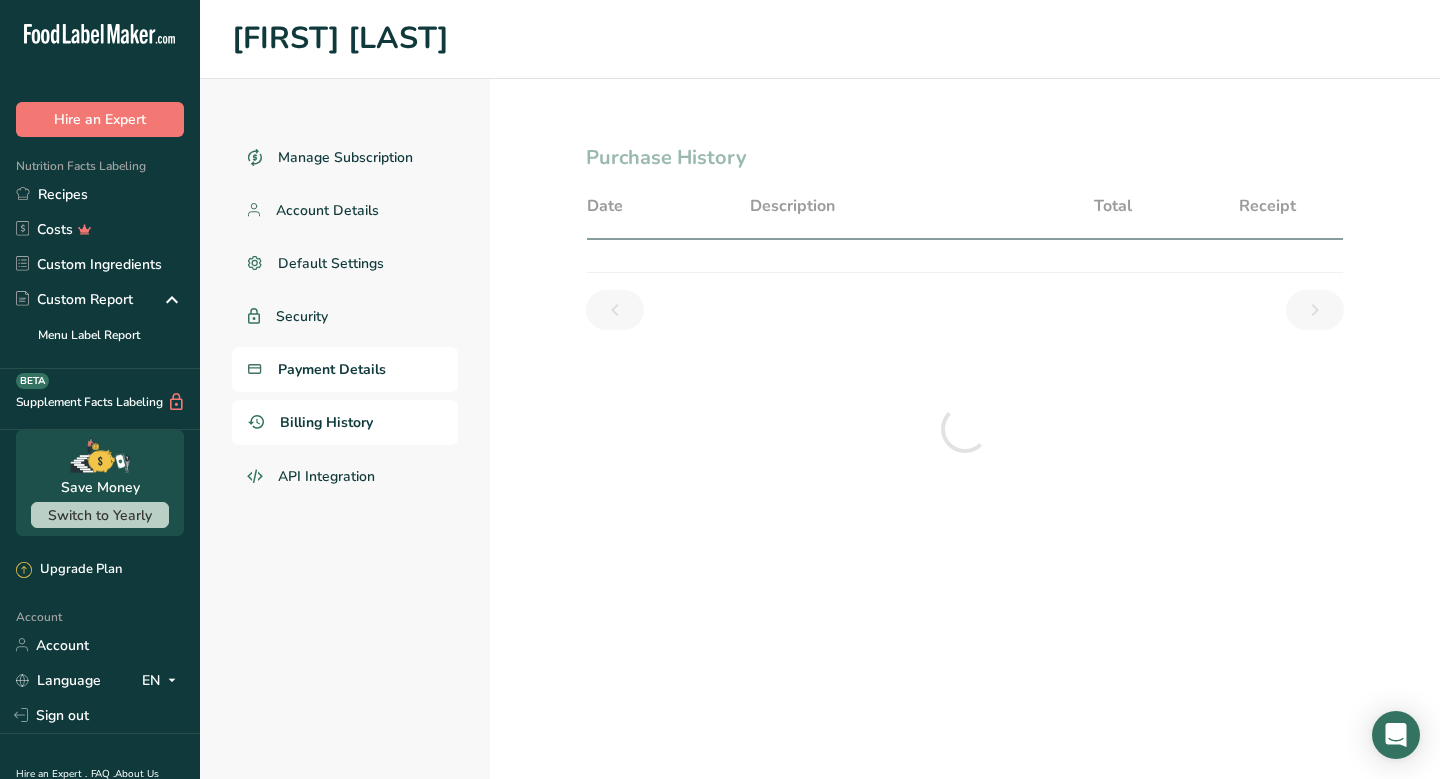 click on "Payment Details" at bounding box center (332, 369) 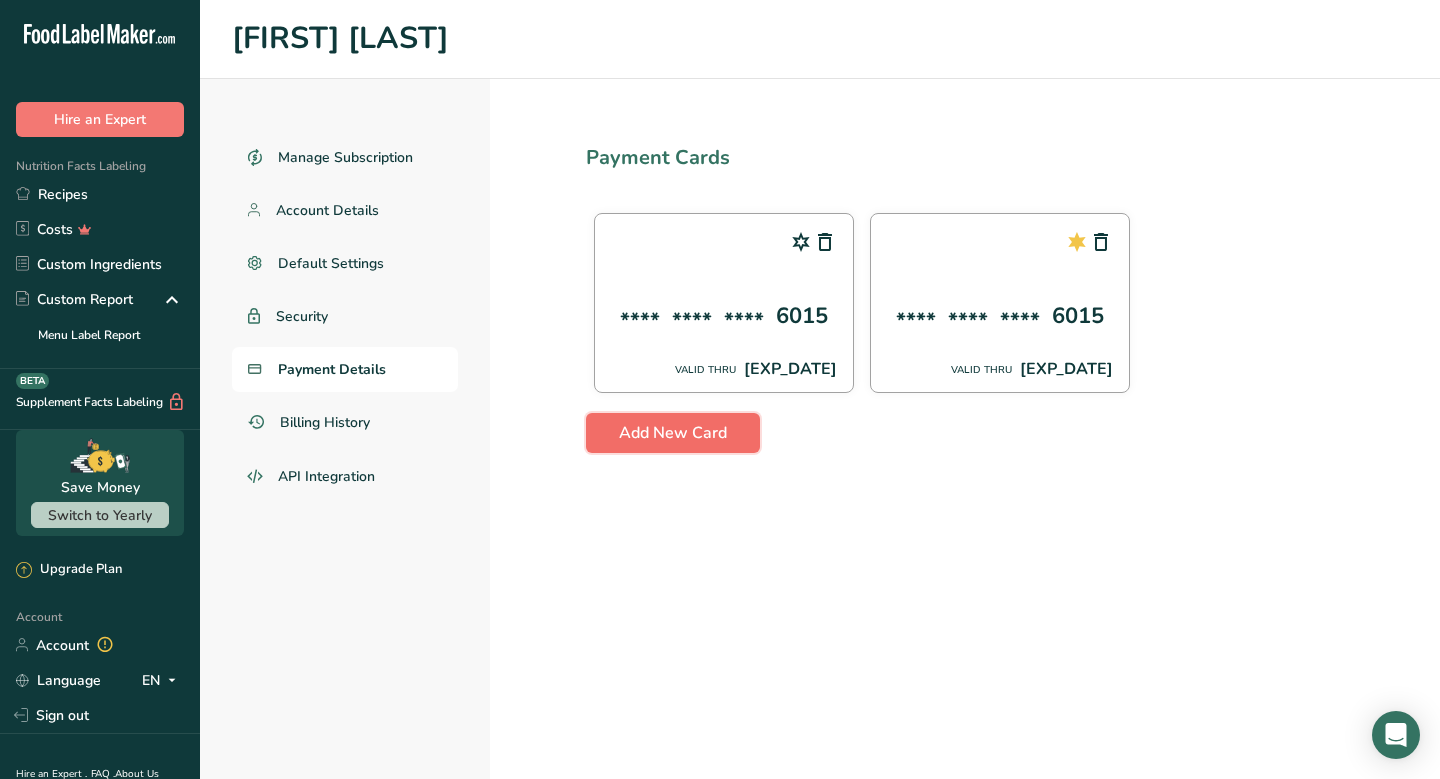click on "Add New Card" at bounding box center [673, 433] 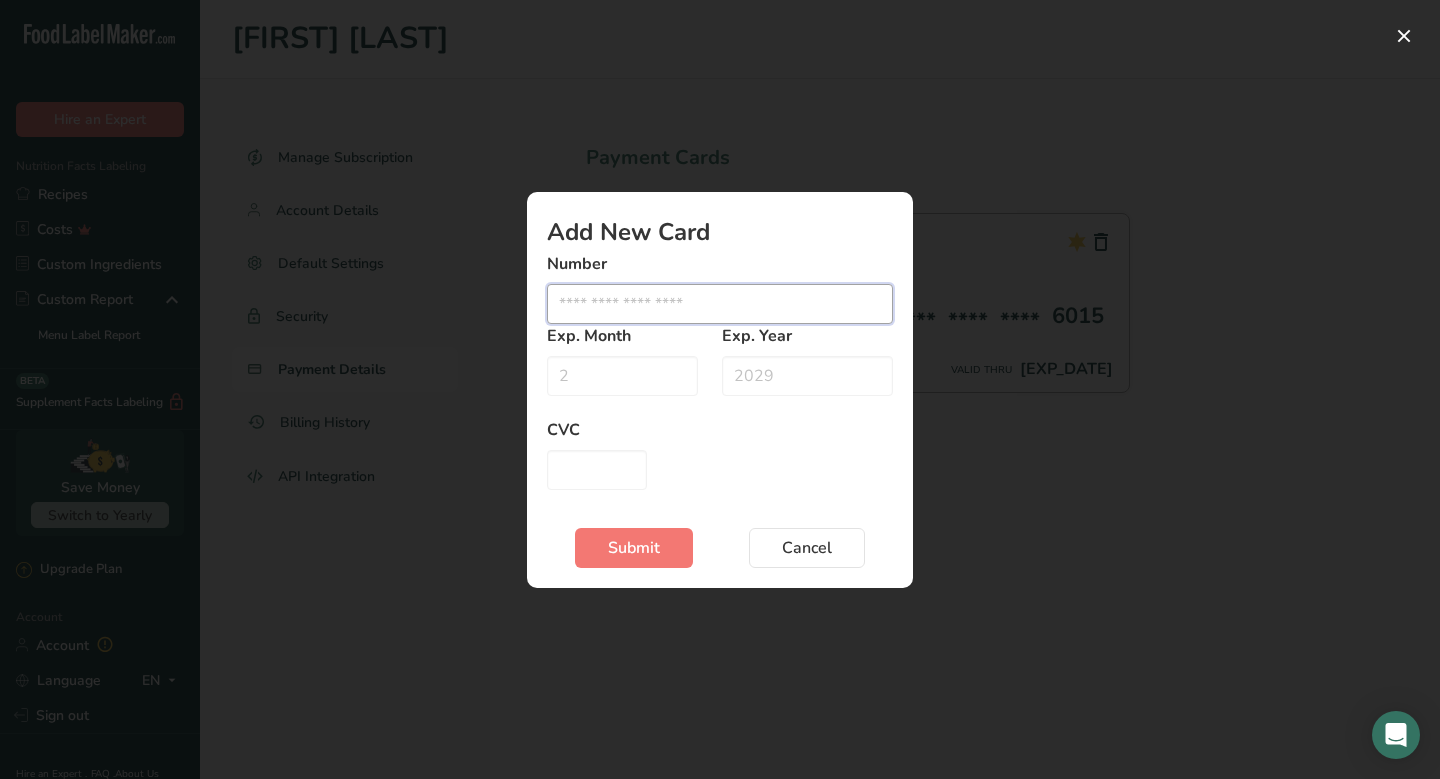 click at bounding box center [720, 304] 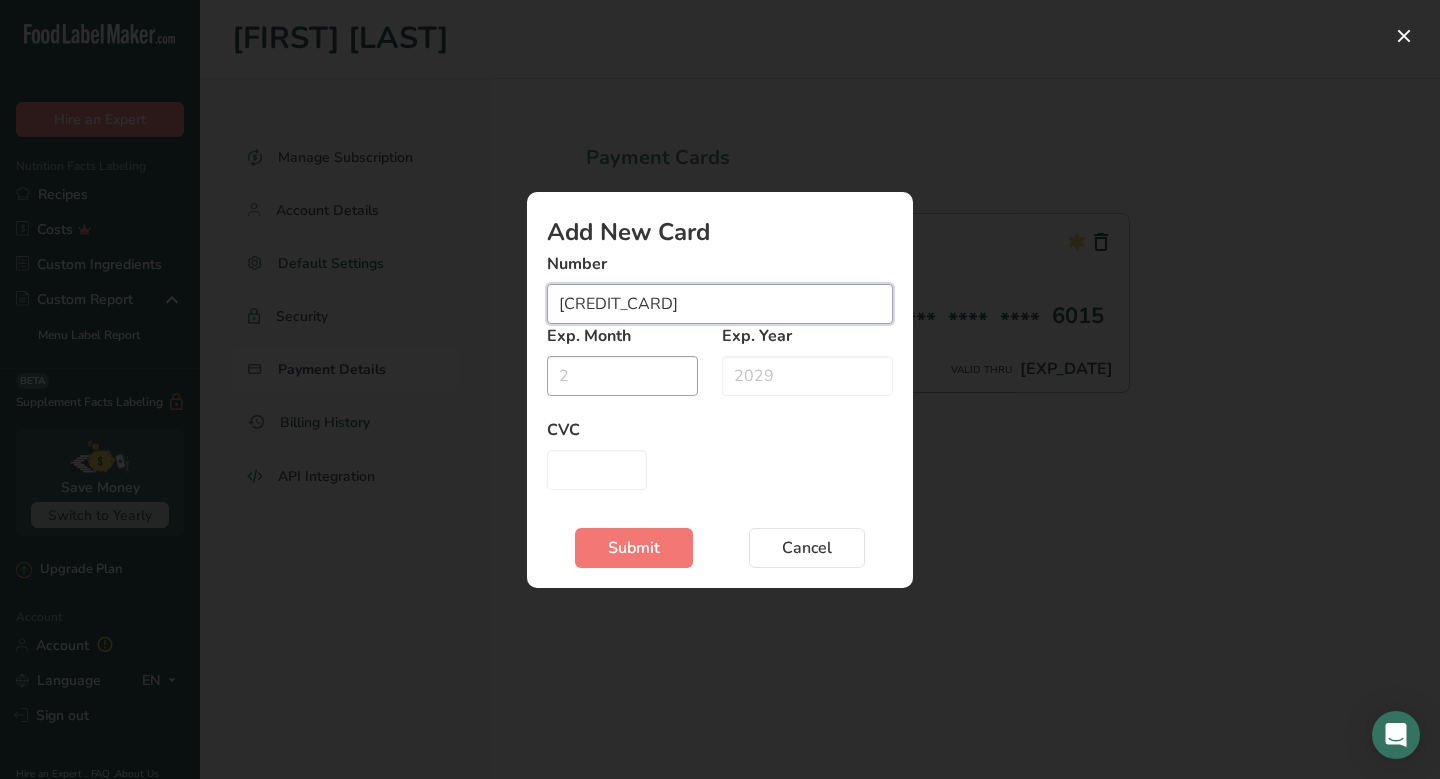 type on "[CREDIT_CARD]" 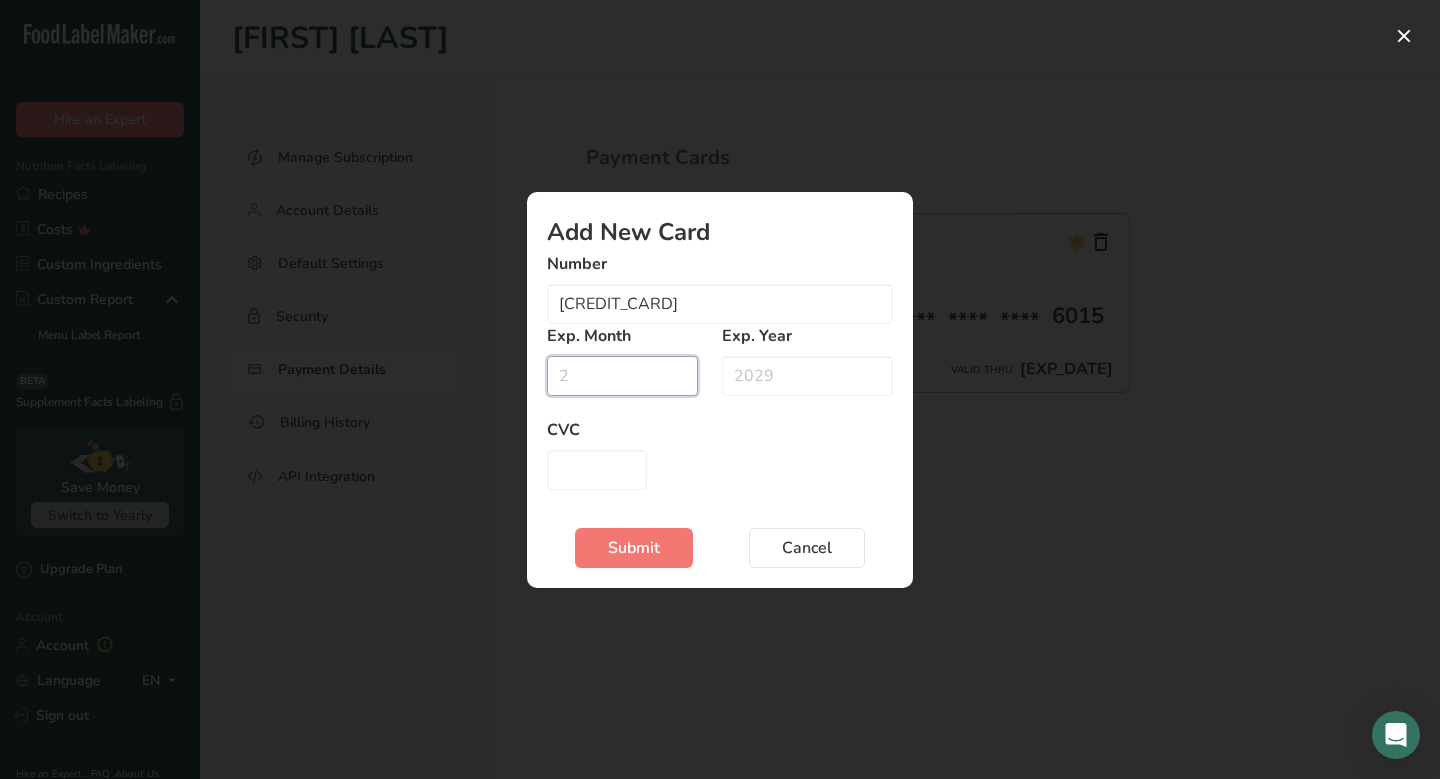 click at bounding box center (622, 376) 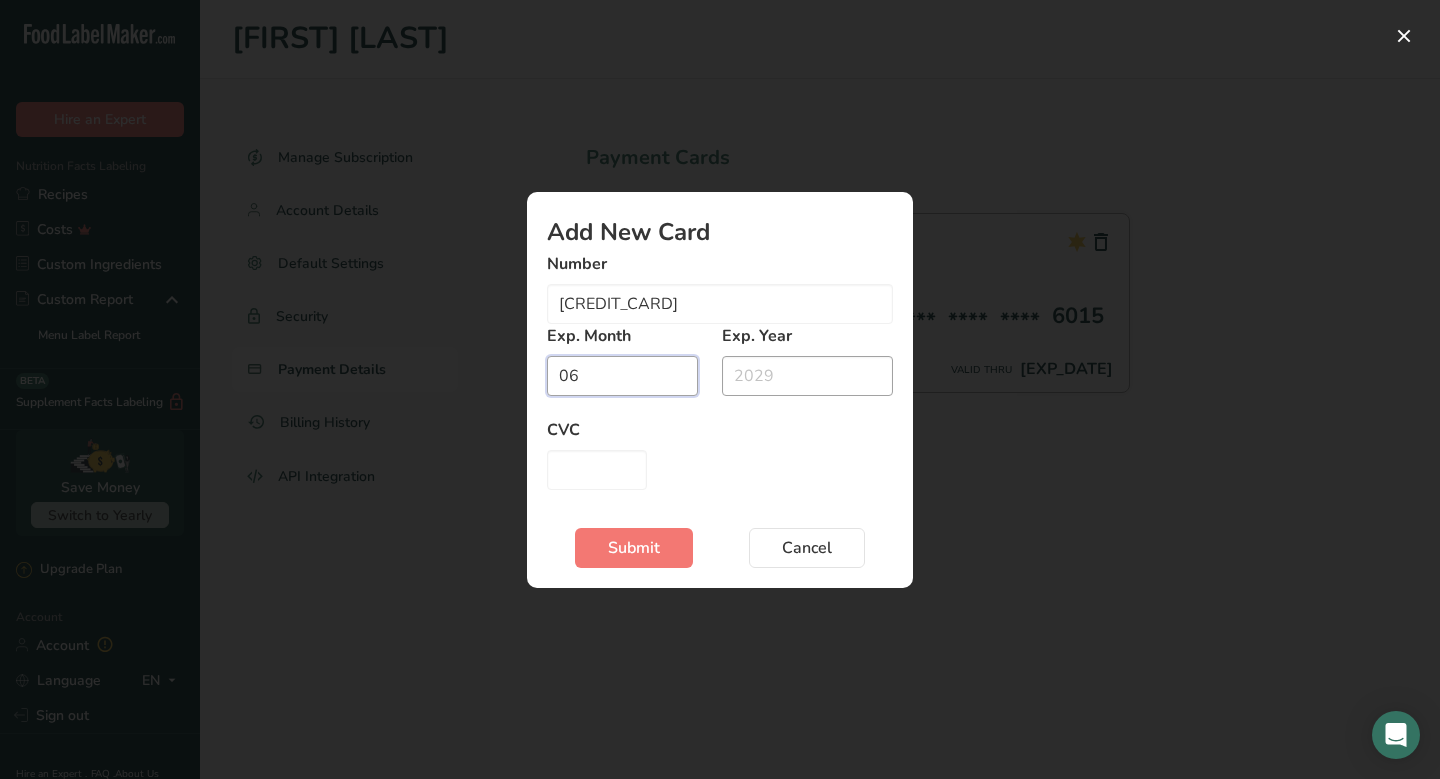 type on "06" 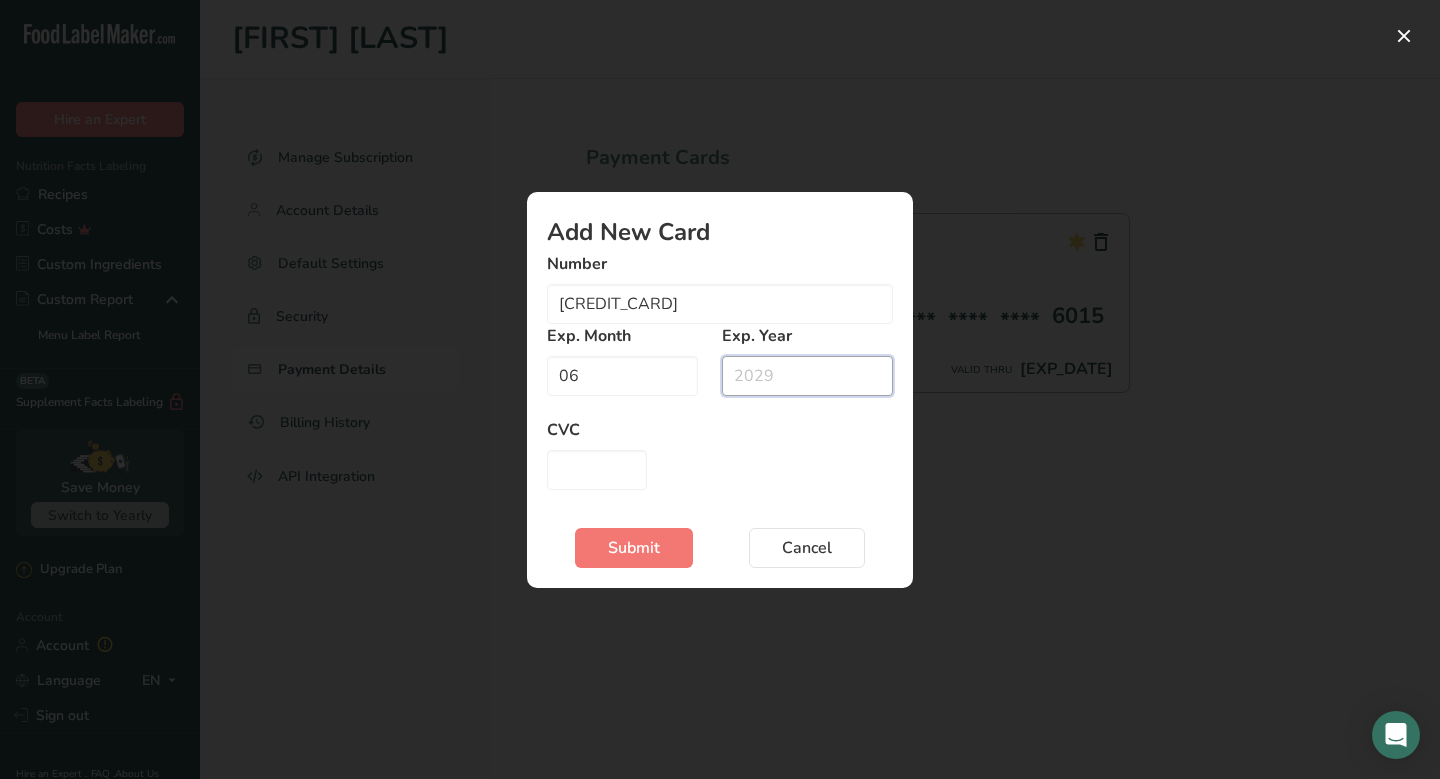 click at bounding box center (807, 376) 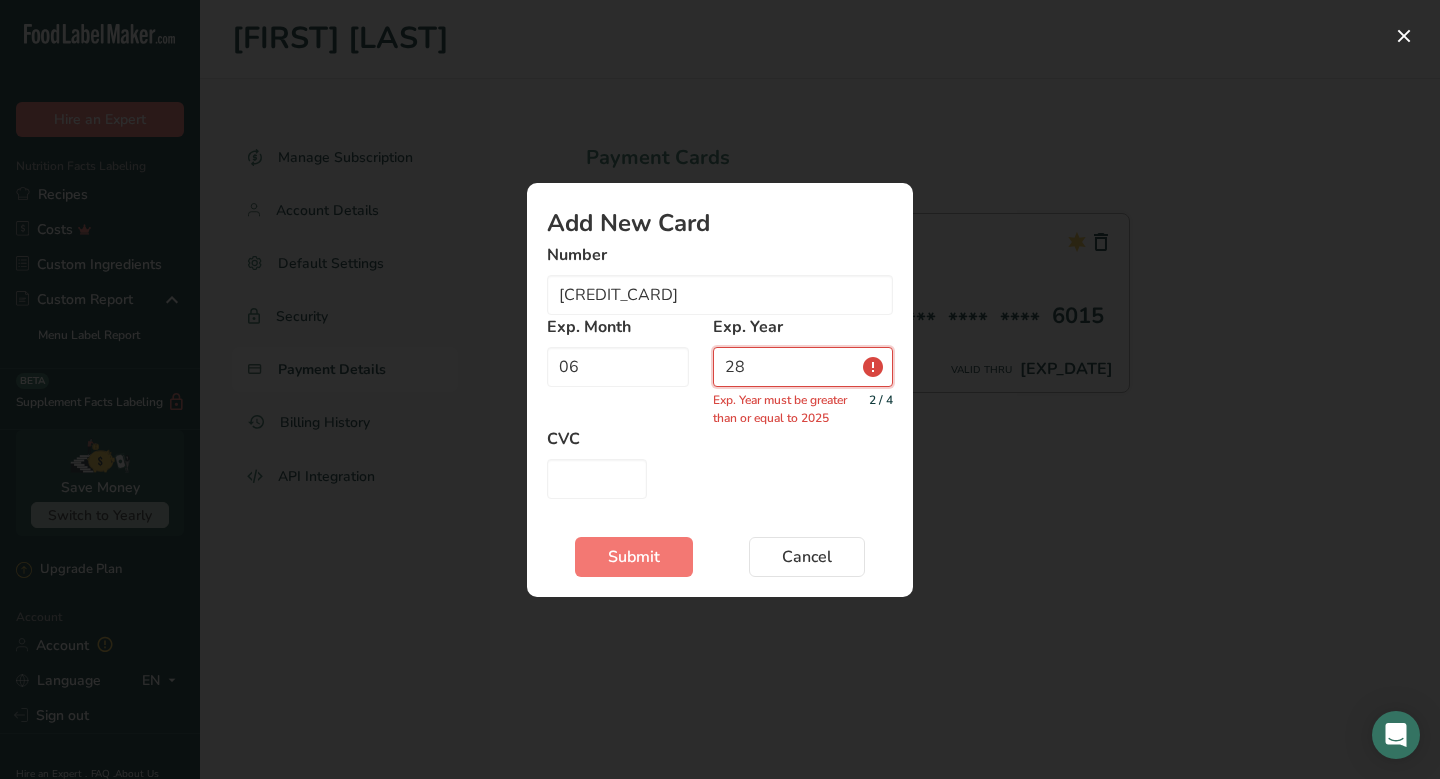 type on "2" 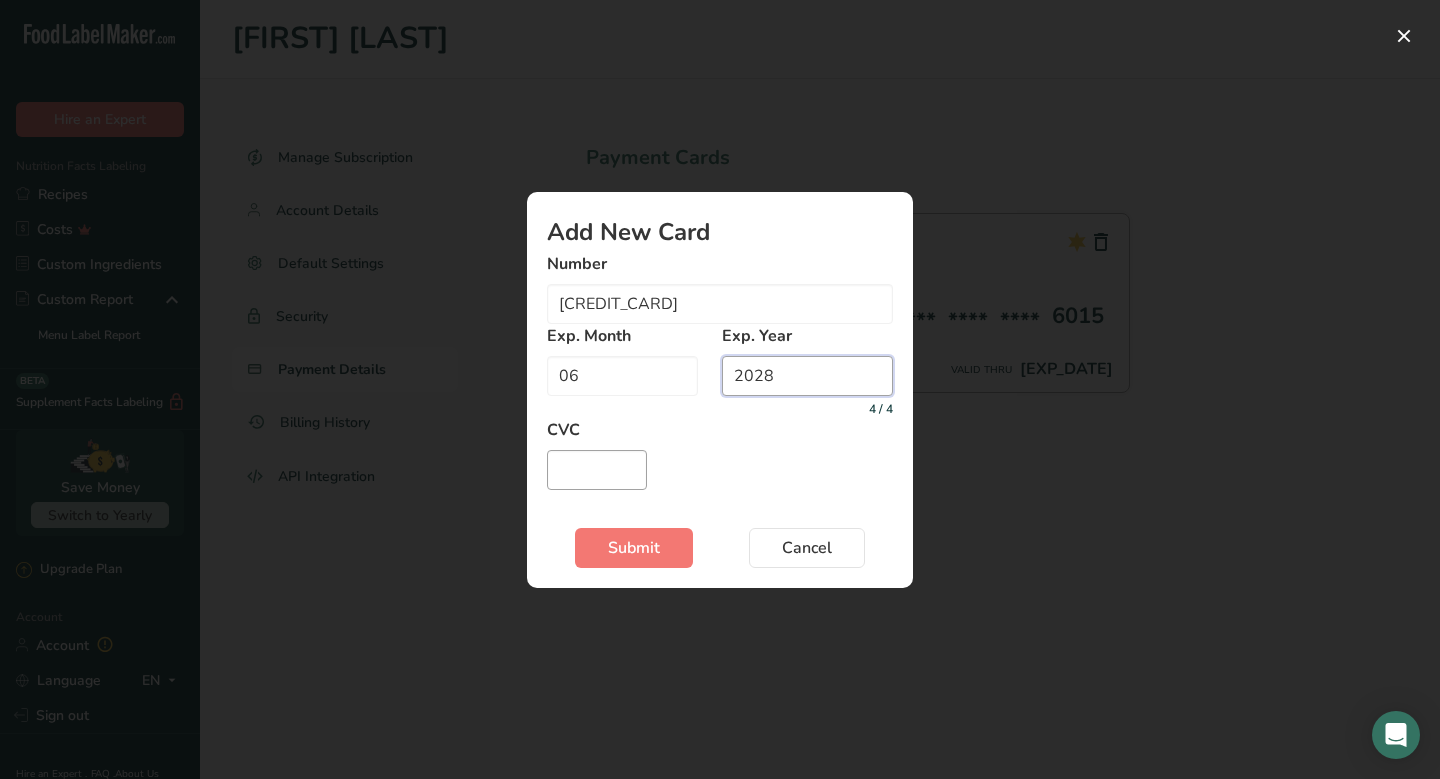 type on "2028" 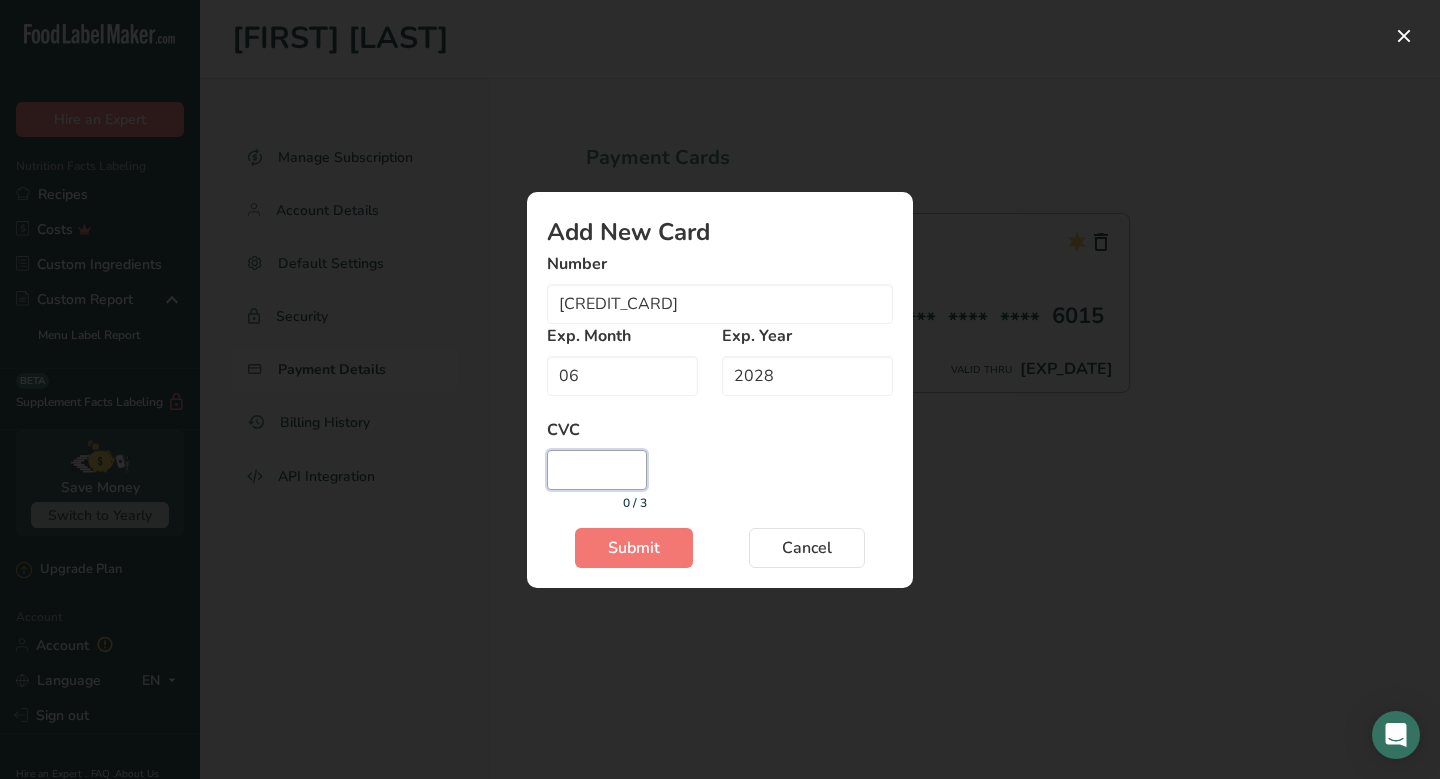 click at bounding box center [597, 470] 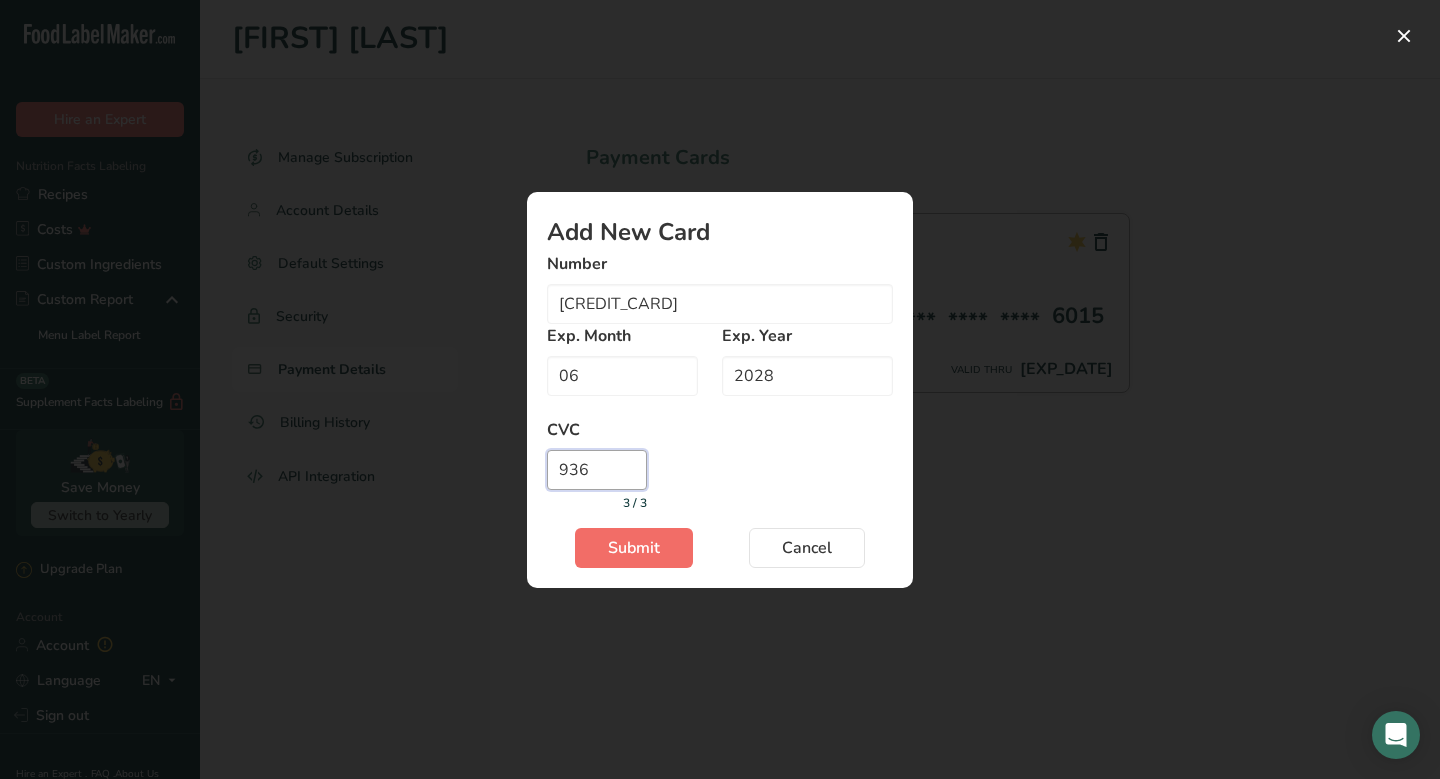 type on "936" 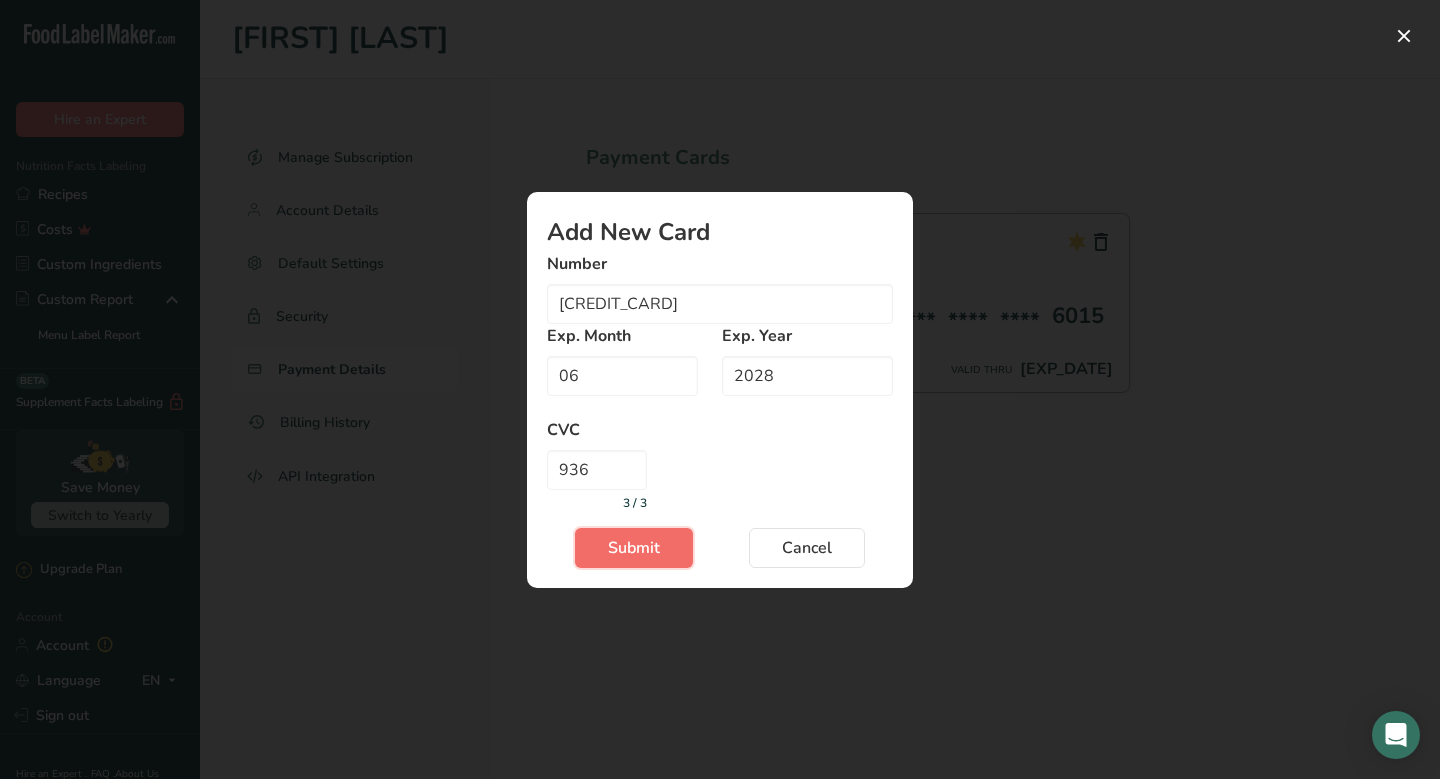 click on "Submit" at bounding box center [634, 548] 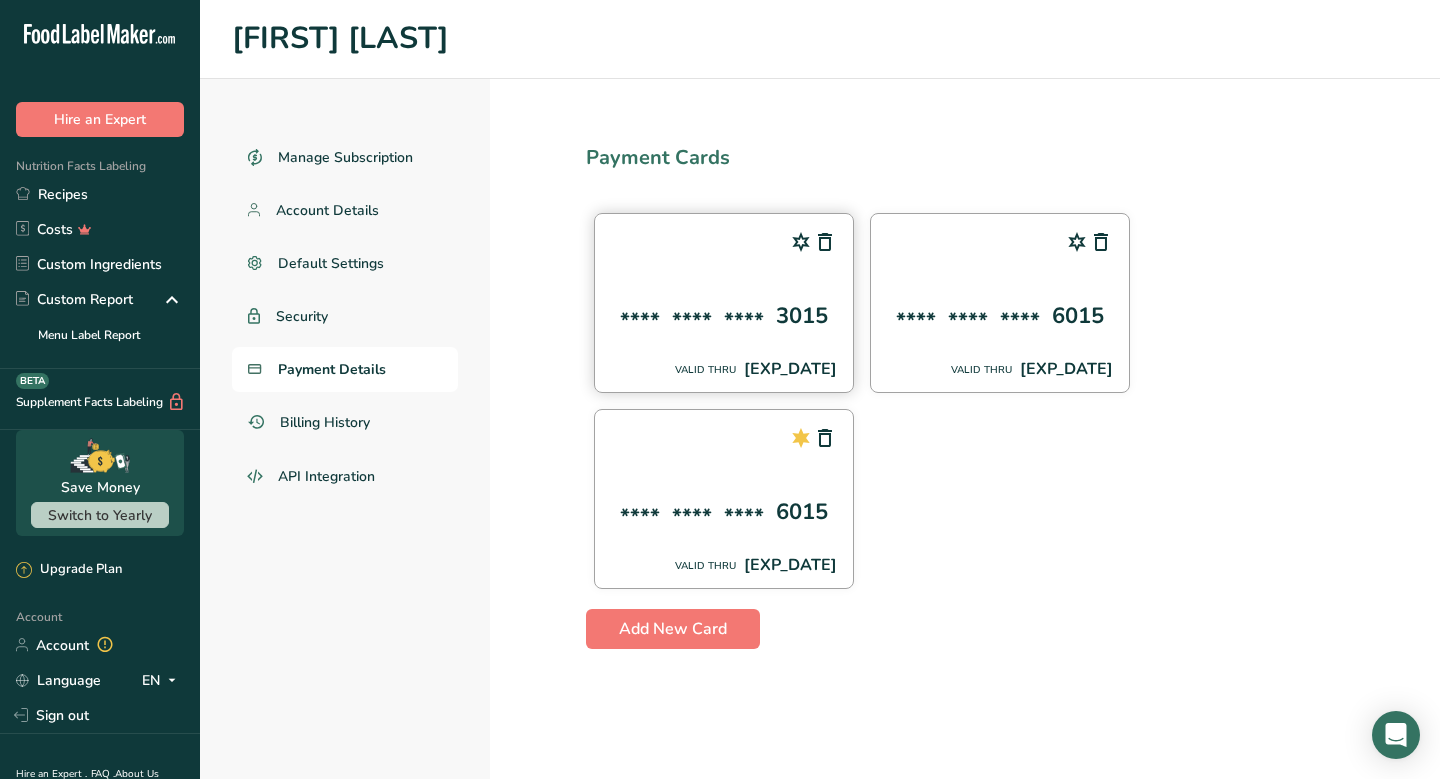 click on "****
****
****
3015
VALID THRU
6/28" at bounding box center (724, 303) 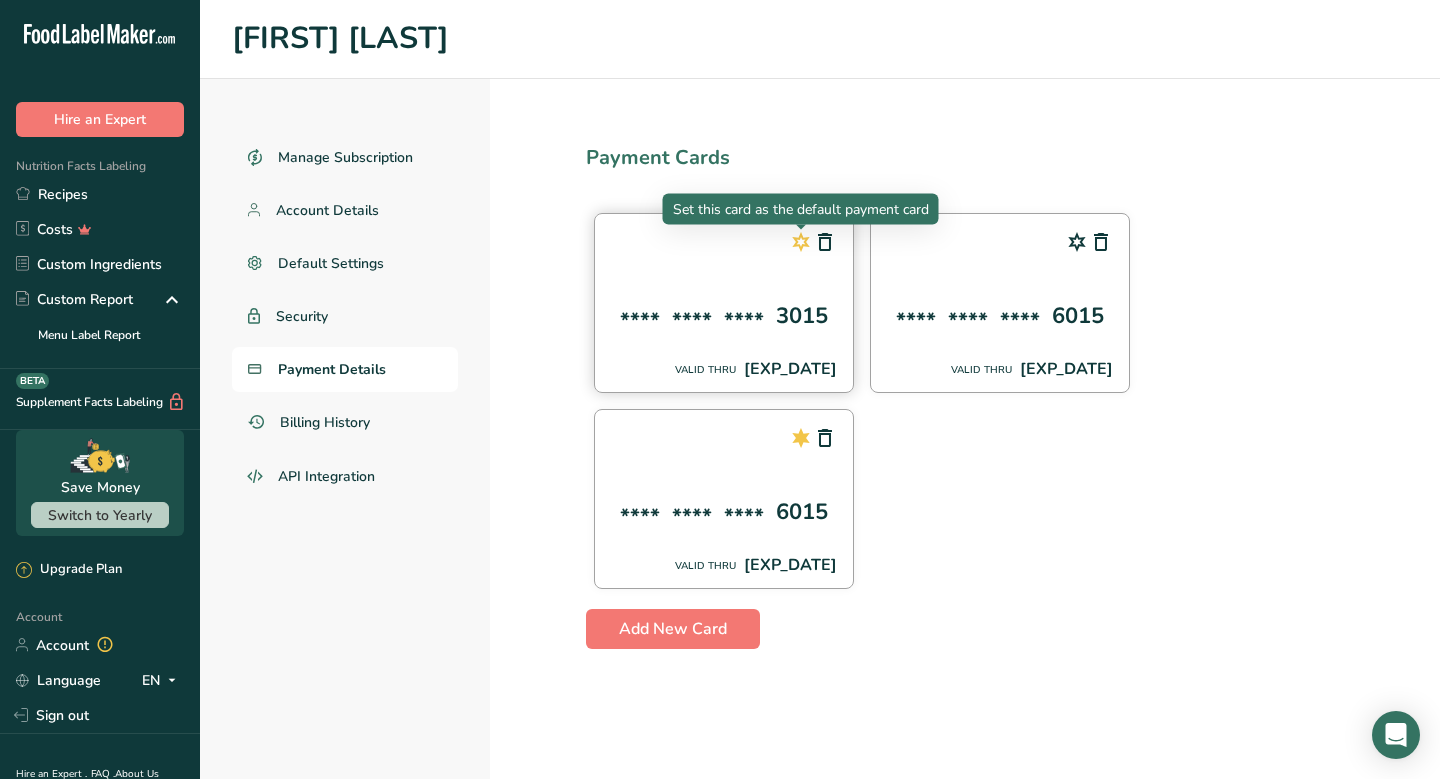 click at bounding box center [801, 242] 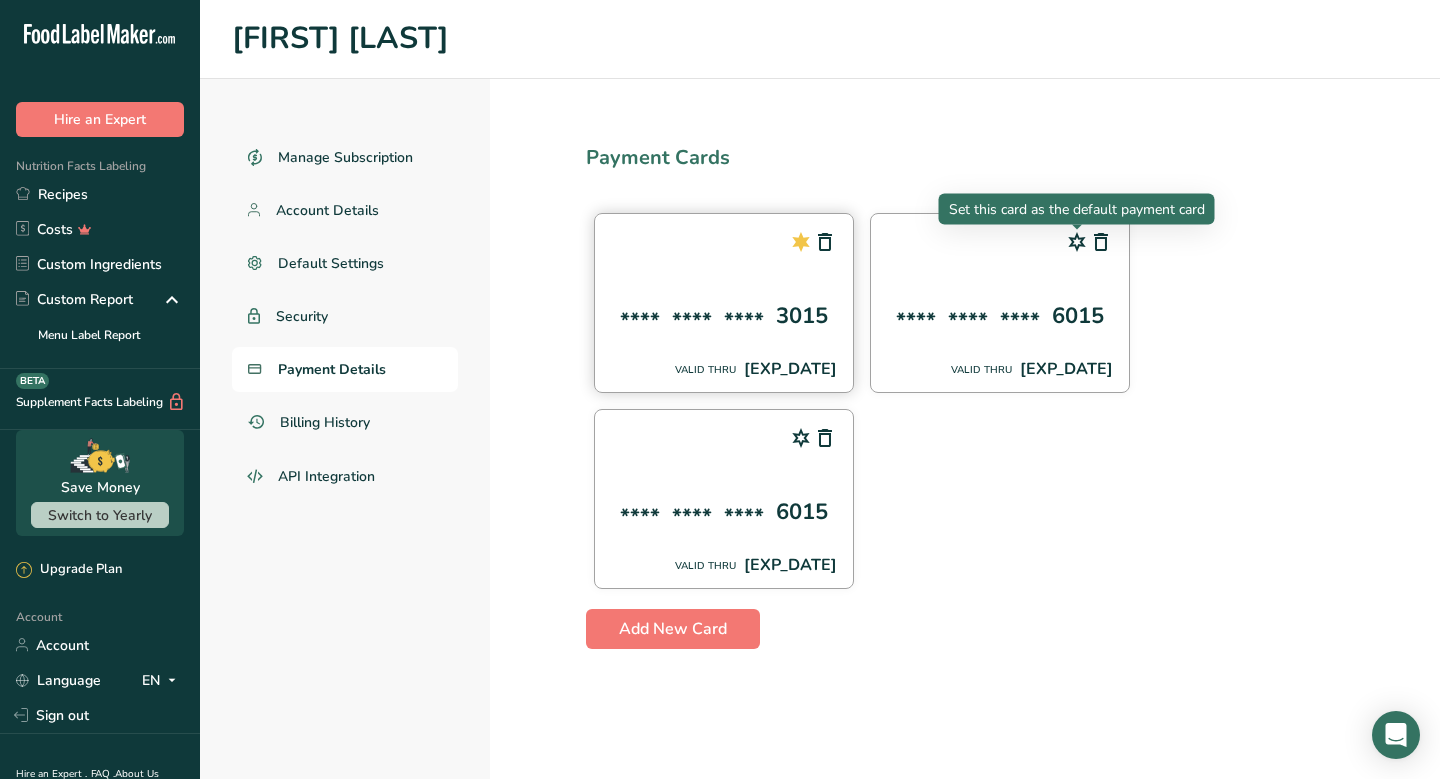 click on "****
****
****
3015
VALID THRU
6/28
****
****
****
6015
VALID THRU
11/28
****
****
****
6015
VALID THRU
11/24" at bounding box center [965, 401] 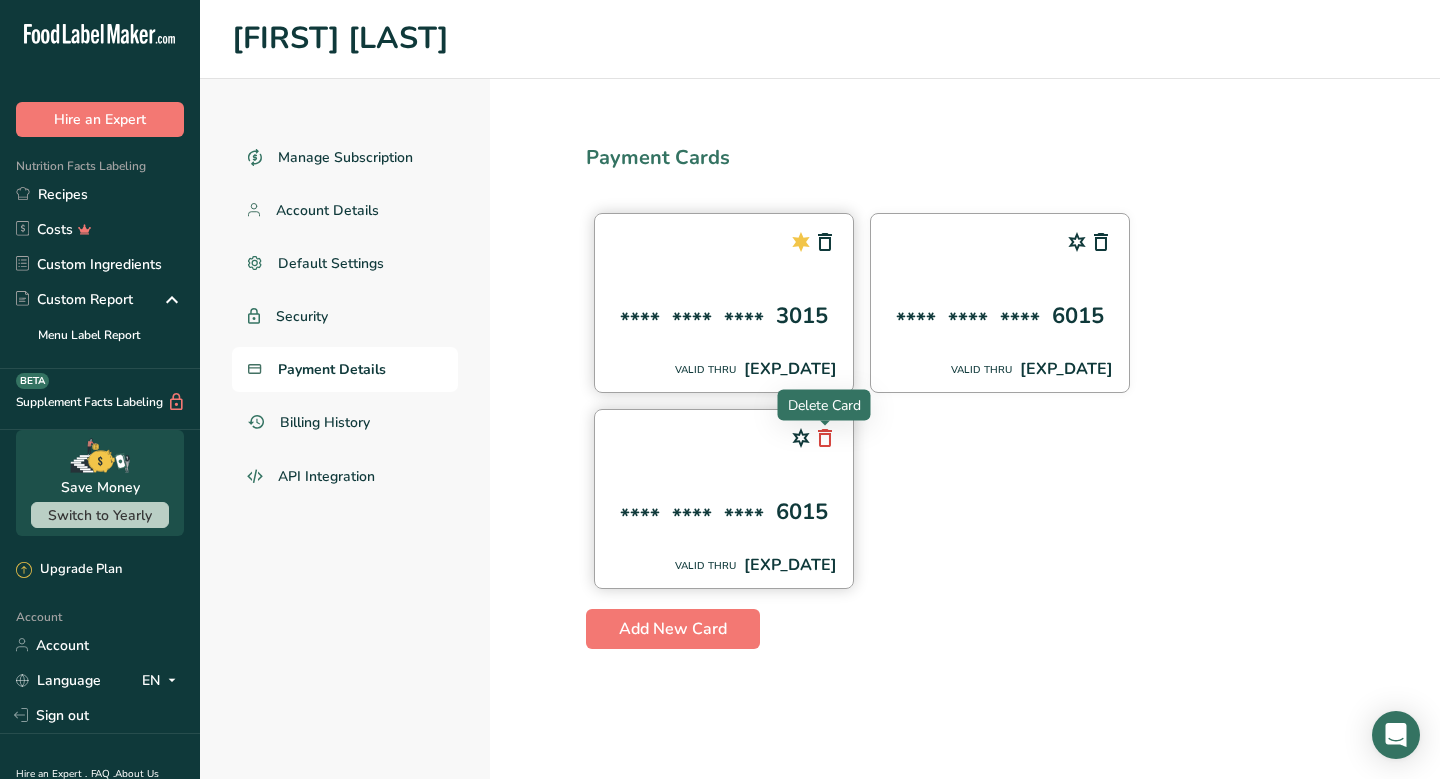 click at bounding box center [825, 438] 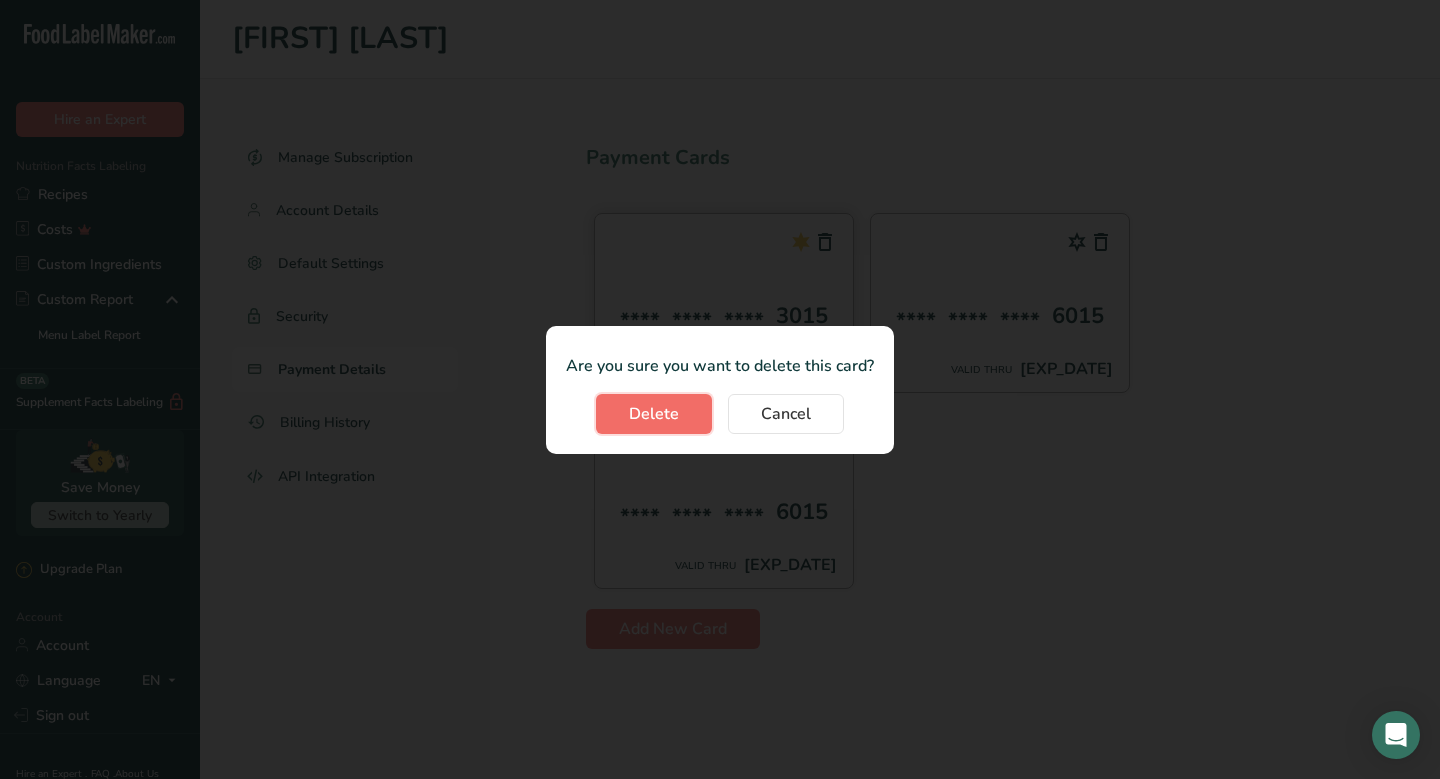click on "Delete" at bounding box center (654, 414) 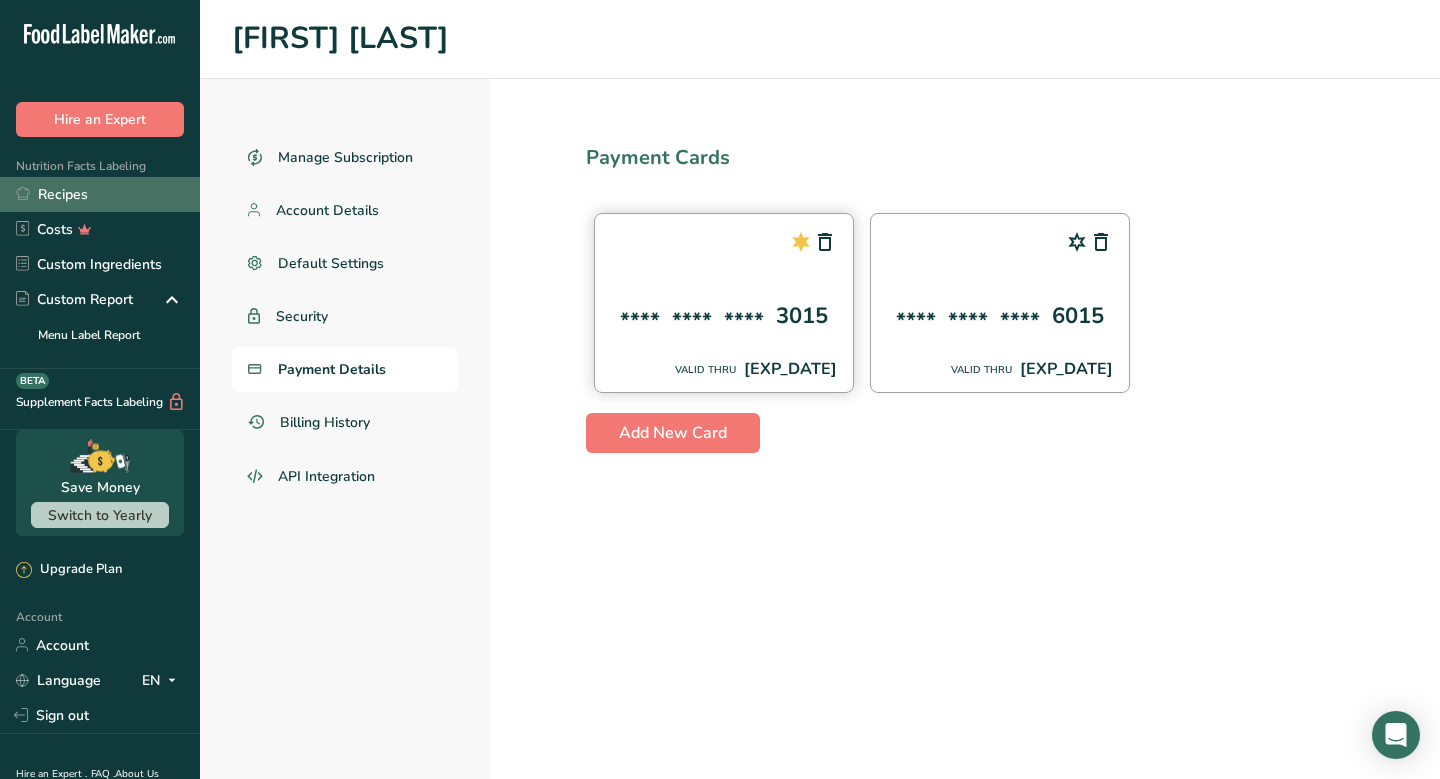 click on "Recipes" at bounding box center [100, 194] 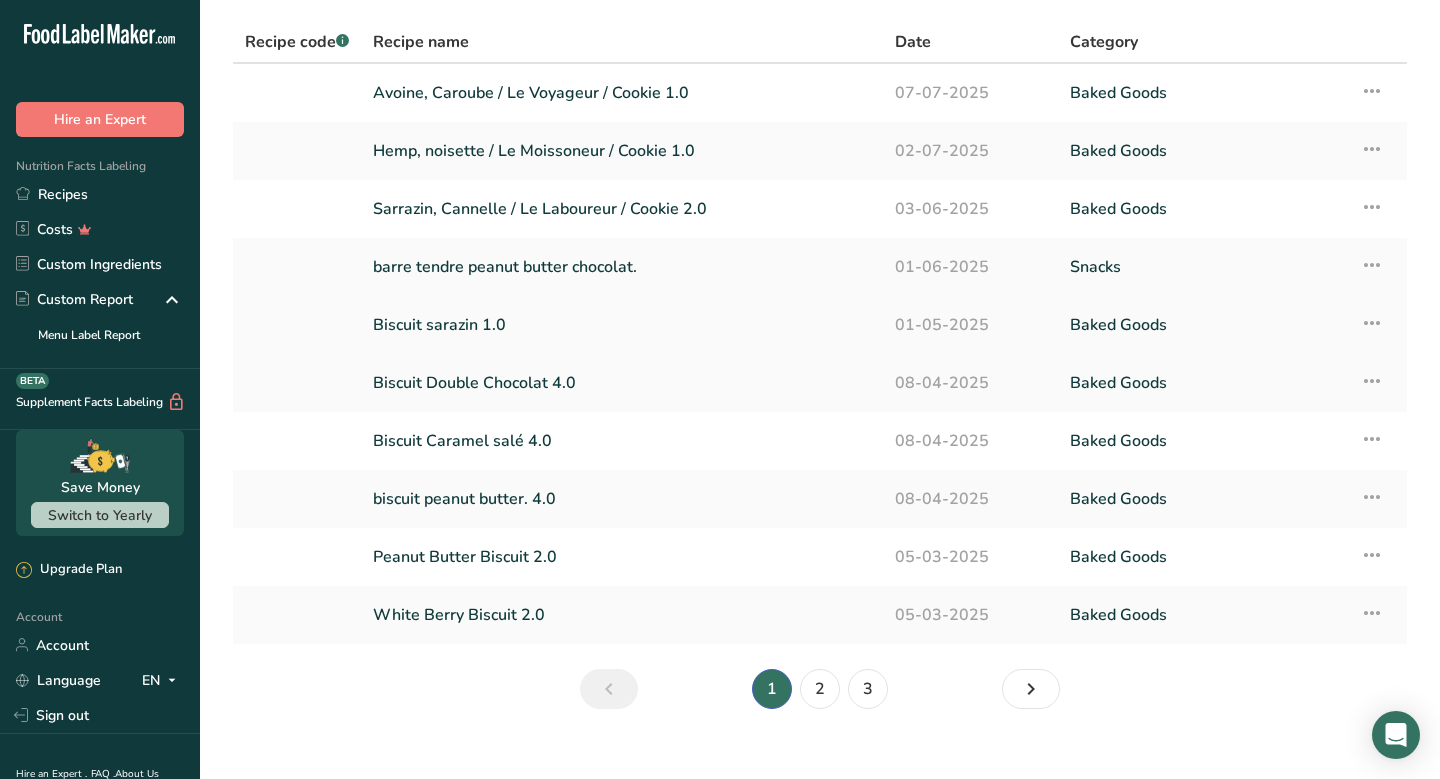scroll, scrollTop: 98, scrollLeft: 0, axis: vertical 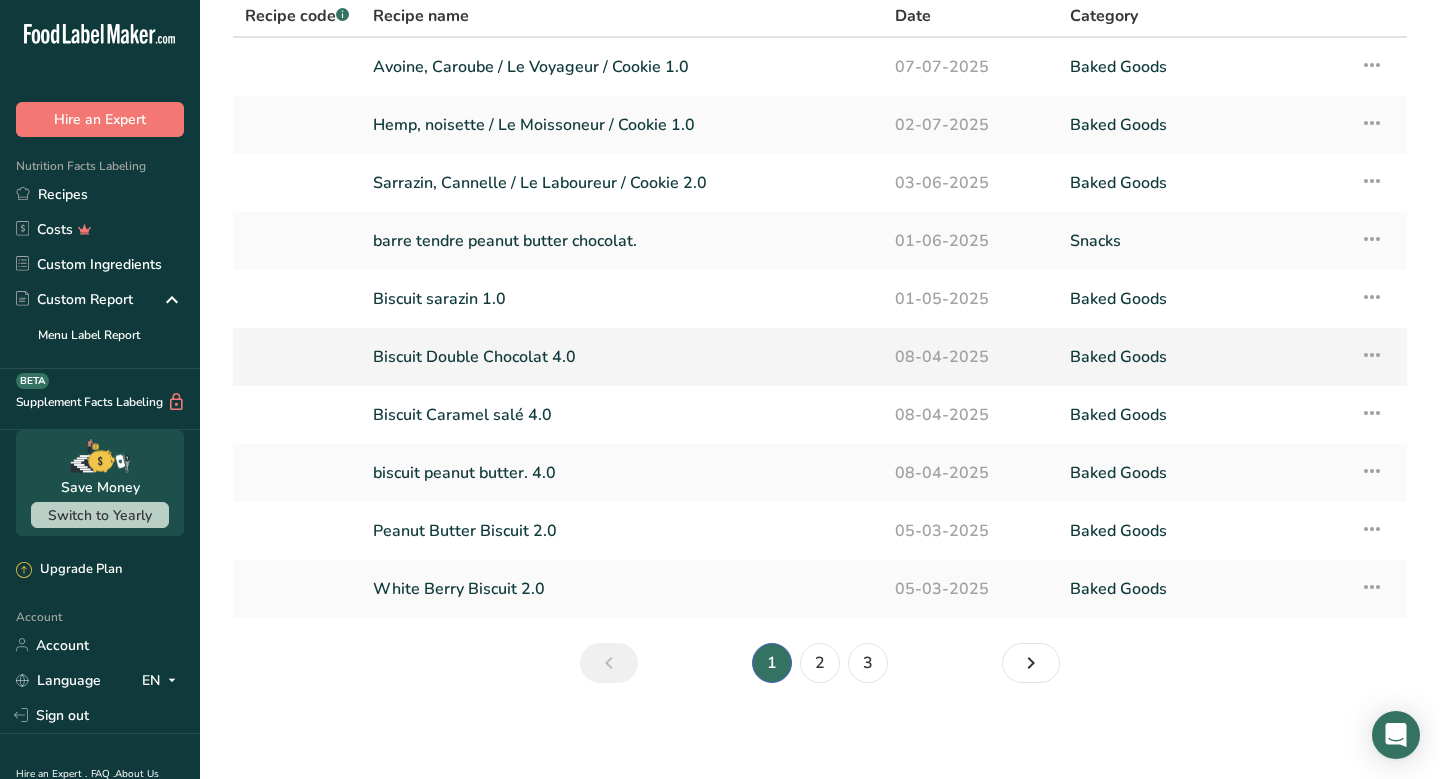 click on "Biscuit Double Chocolat  4.0" at bounding box center (622, 357) 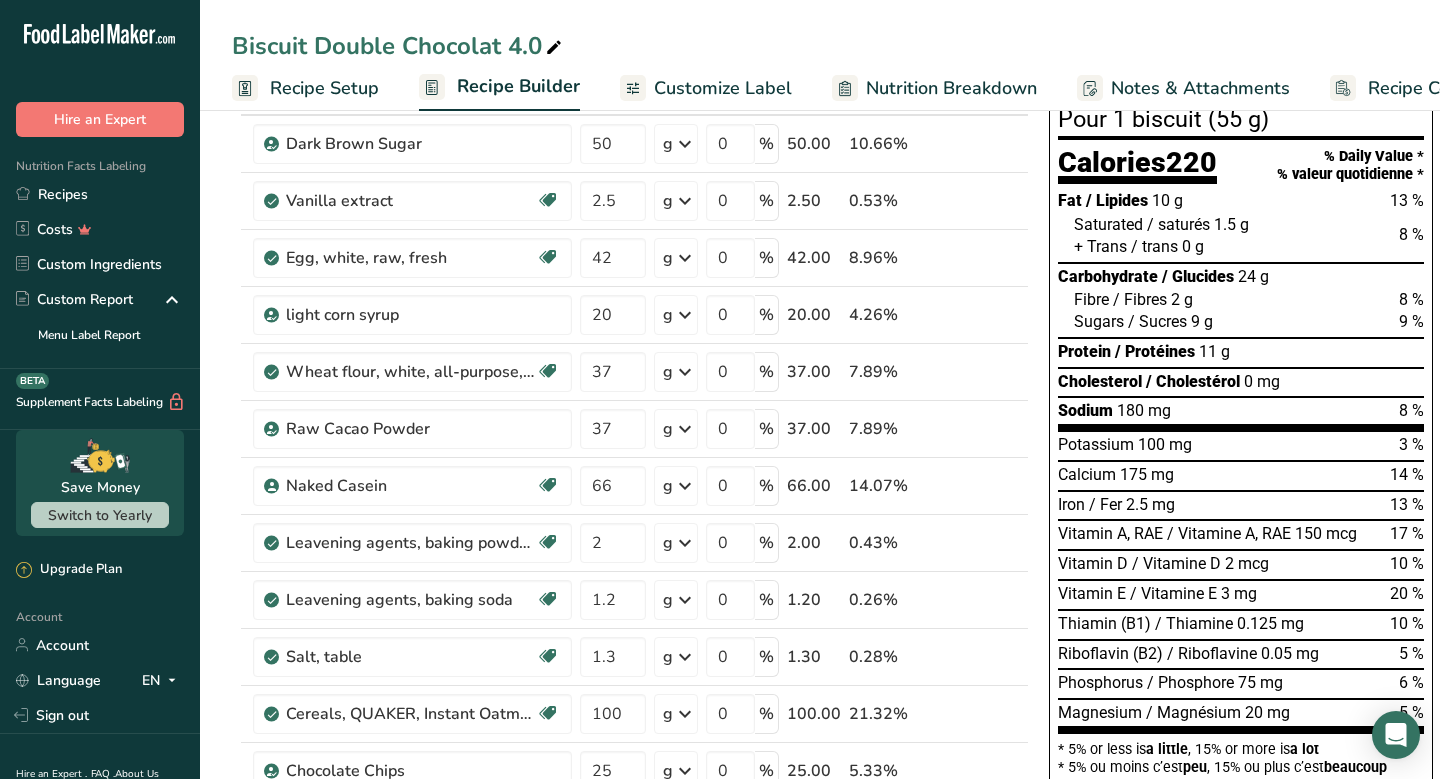 scroll, scrollTop: 151, scrollLeft: 0, axis: vertical 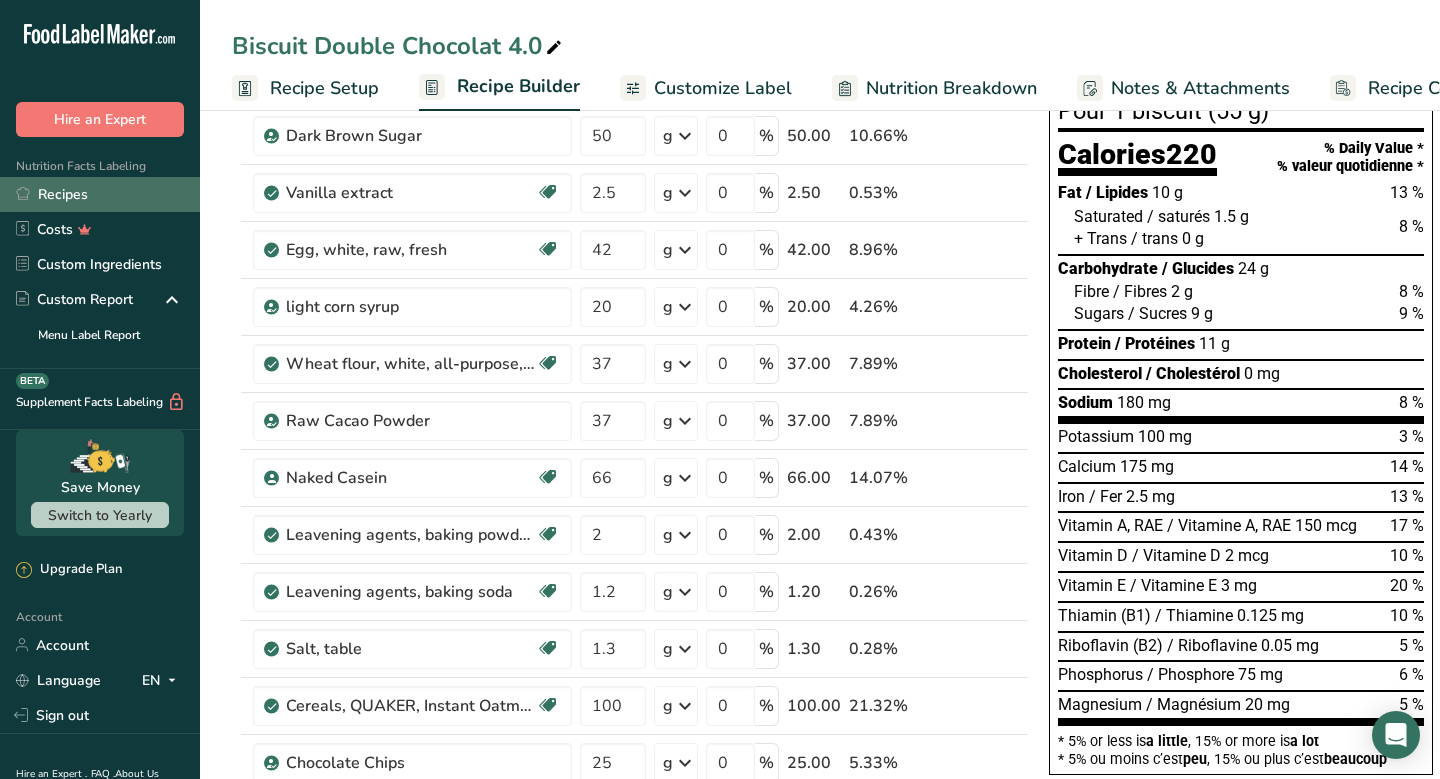 click on "Recipes" at bounding box center (100, 194) 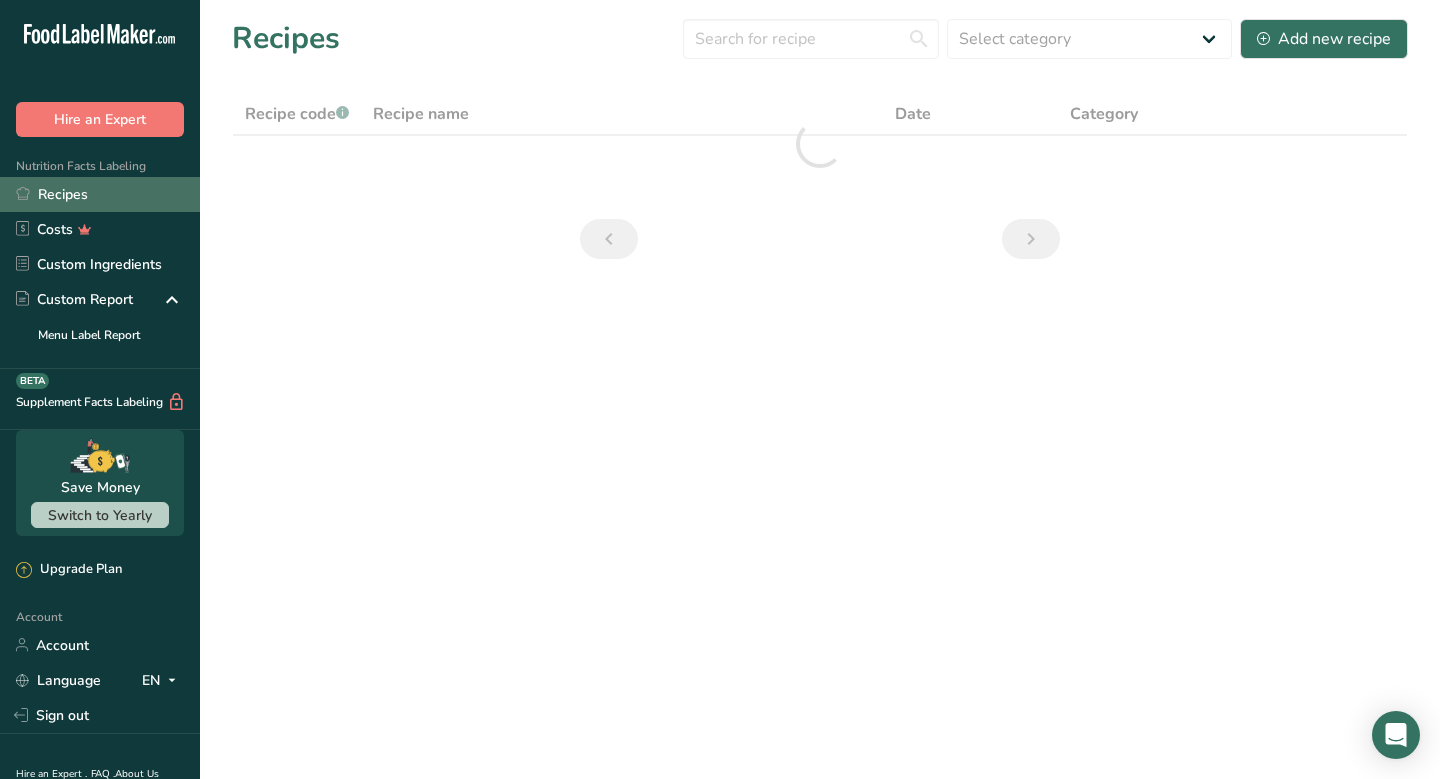 scroll, scrollTop: 0, scrollLeft: 0, axis: both 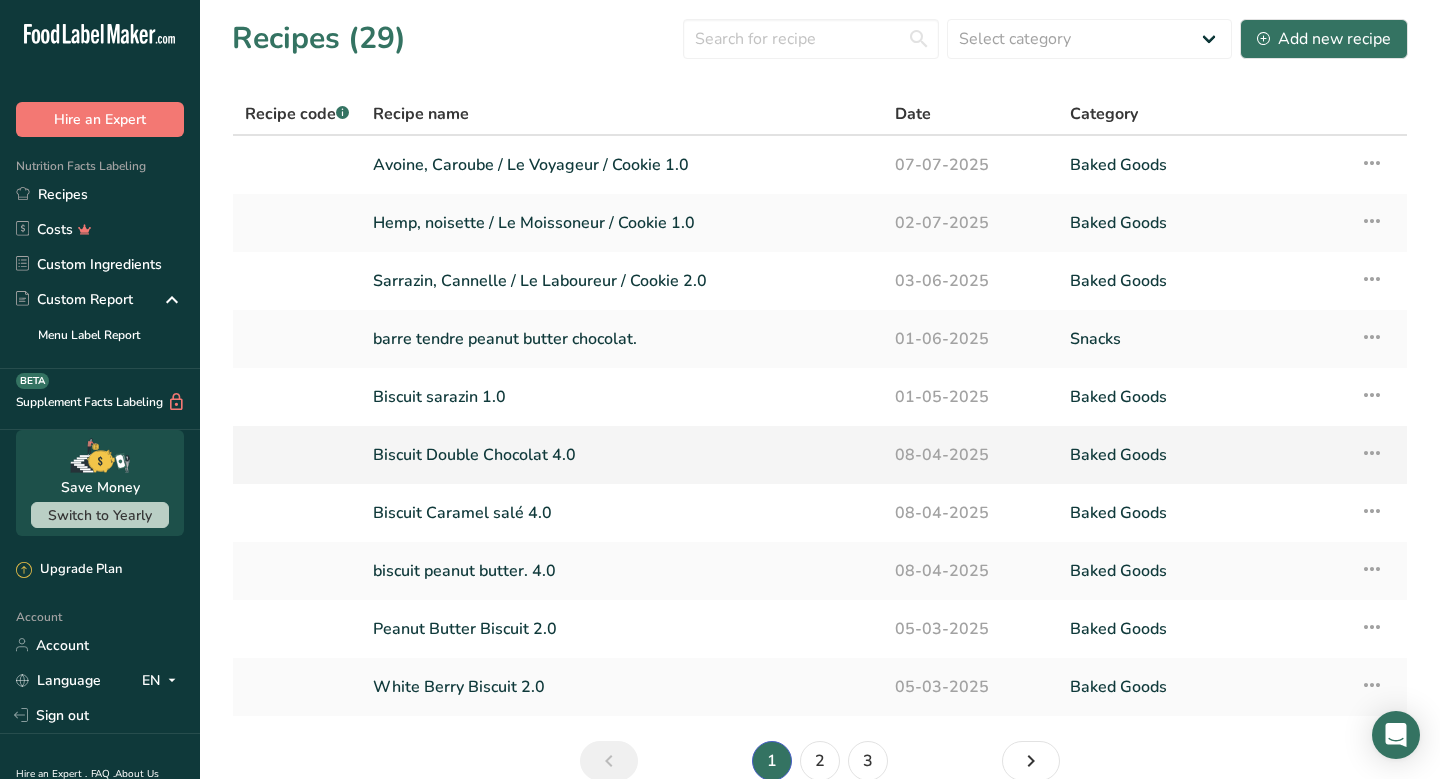 click at bounding box center [1372, 453] 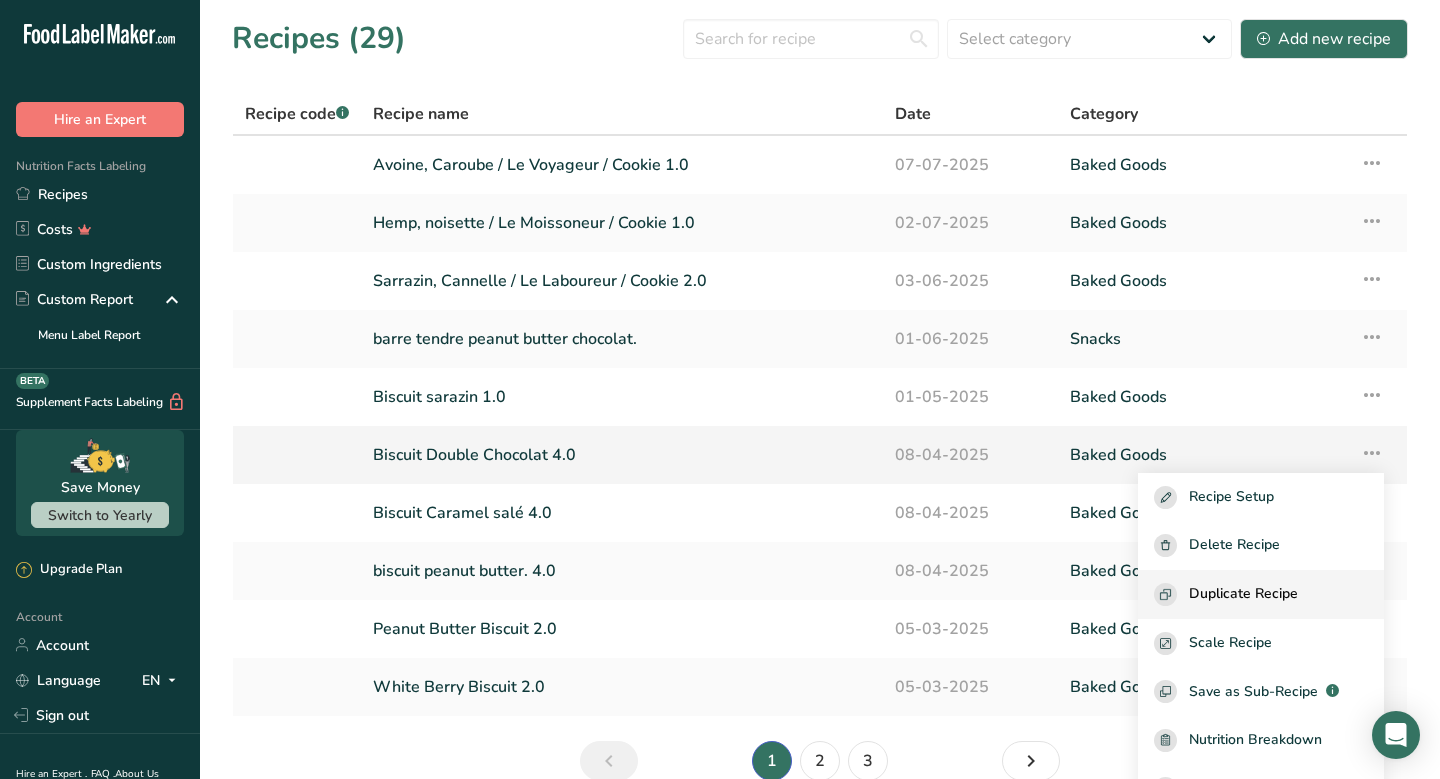 scroll, scrollTop: 33, scrollLeft: 0, axis: vertical 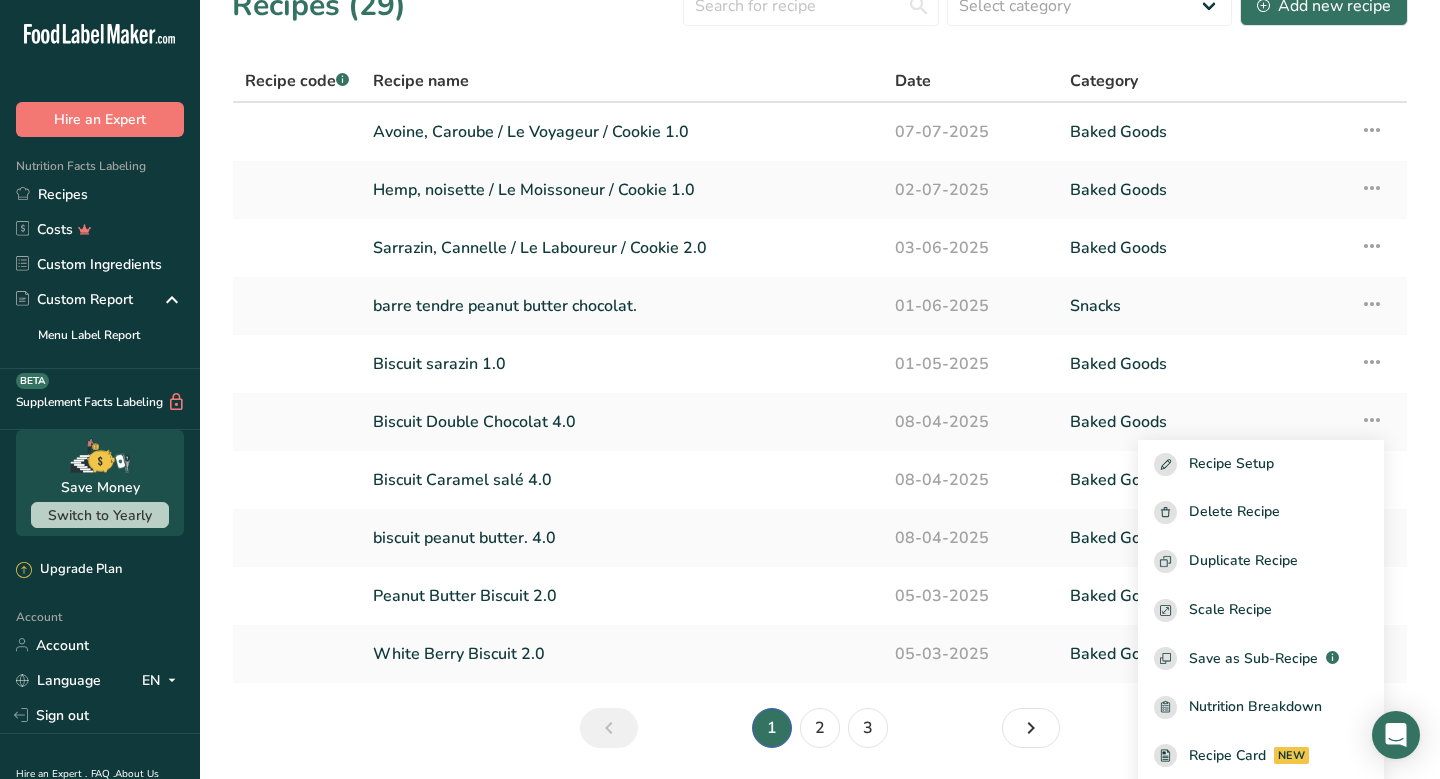 click on "Recipes (29)
Select category
All
Baked Goods
Beverages
Confectionery
Cooked Meals, Salads, & Sauces
Dairy
Snacks
soup
Add new recipe
Recipe code
.a-a{fill:#347362;}.b-a{fill:#fff;}          Recipe name   Date   Category
Avoine, Caroube / Le Voyageur / Cookie 1.0
07-07-2025
Baked Goods
Recipe Setup       Delete Recipe           Duplicate Recipe             Scale Recipe             Save as Sub-Recipe   .a-a{fill:#347362;}.b-a{fill:#fff;}                               Nutrition Breakdown                 Recipe Card
NEW
Amino Acids Pattern Report           Activity History" at bounding box center [820, 373] 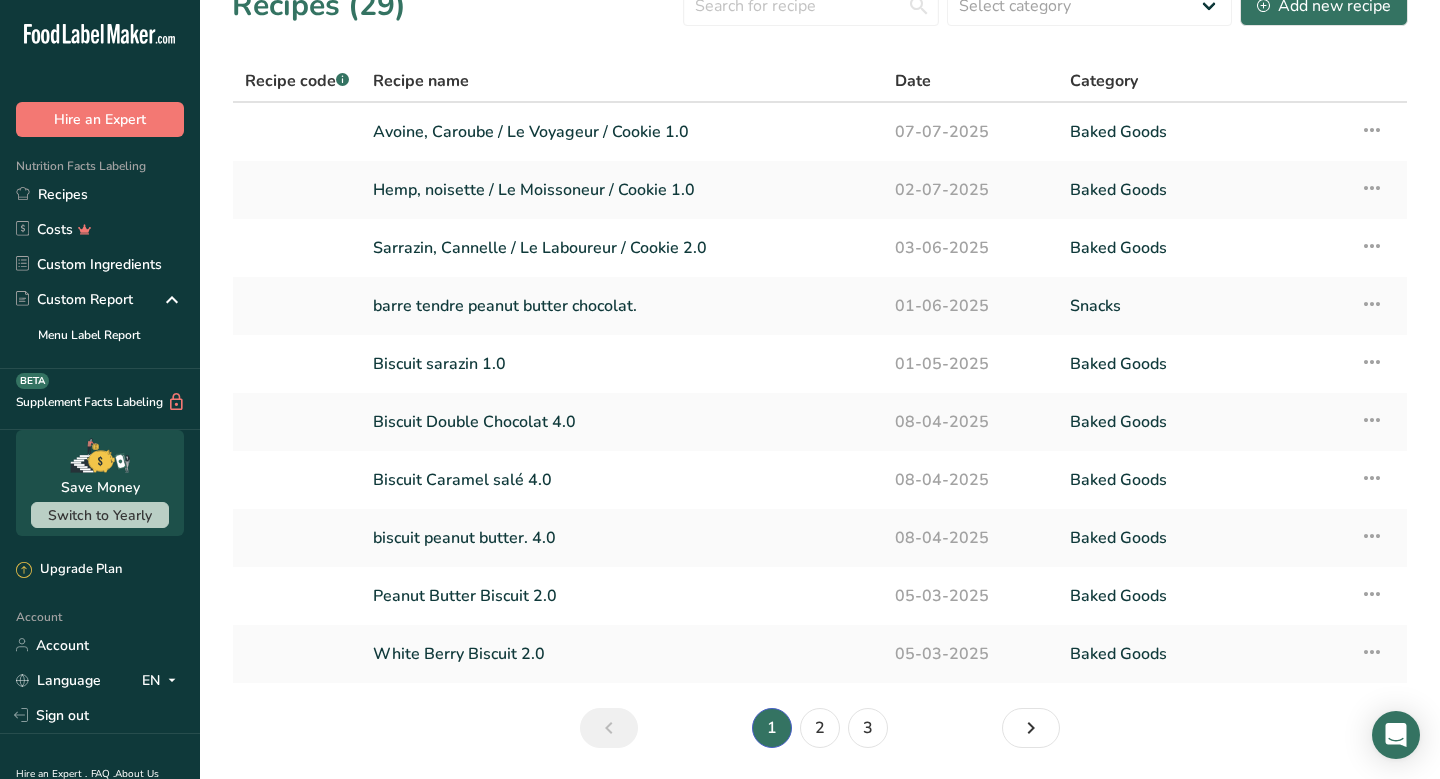 scroll, scrollTop: 0, scrollLeft: 0, axis: both 